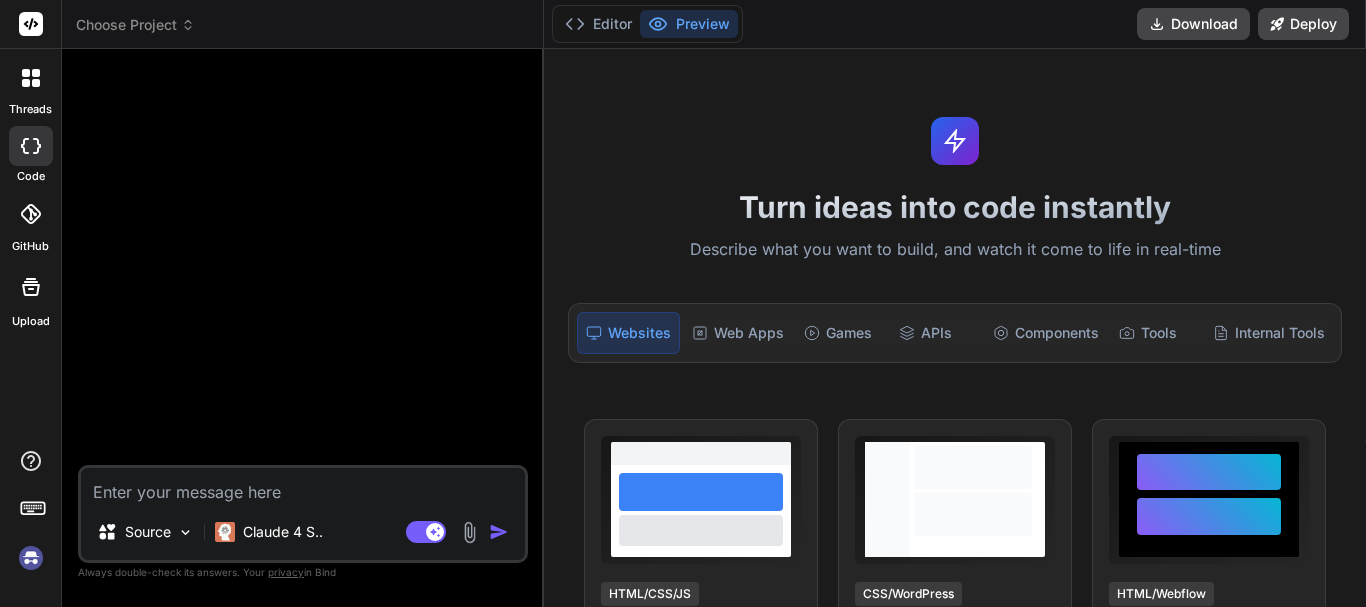 type on "x" 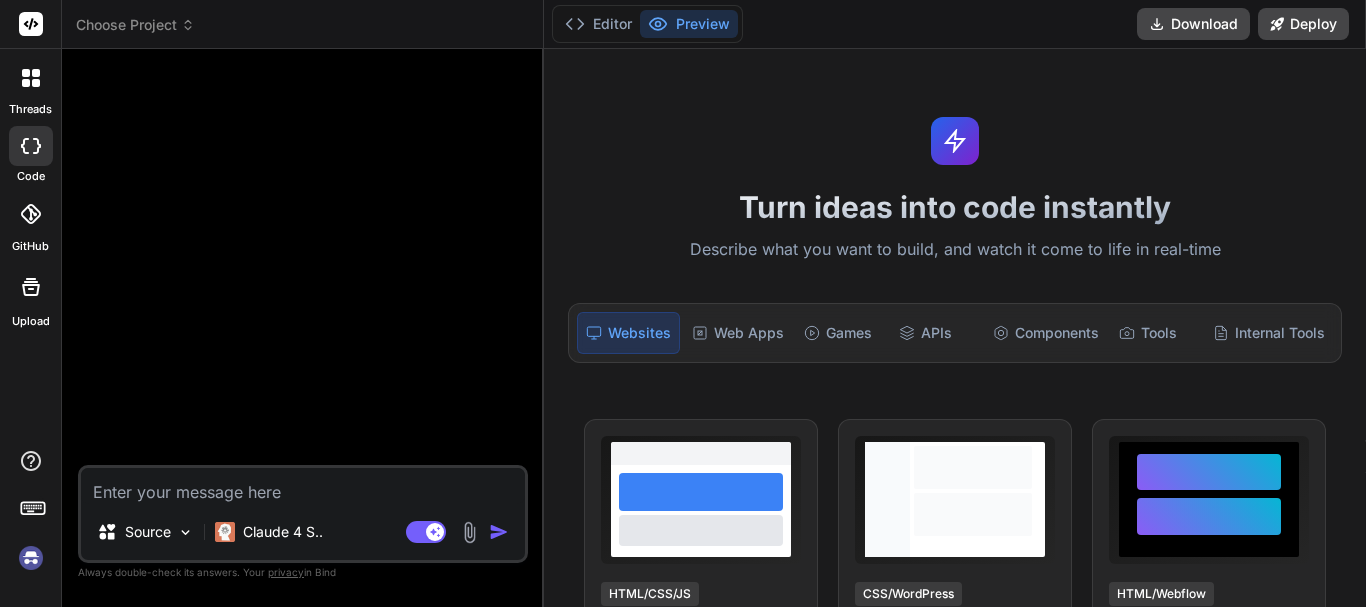 scroll, scrollTop: 0, scrollLeft: 0, axis: both 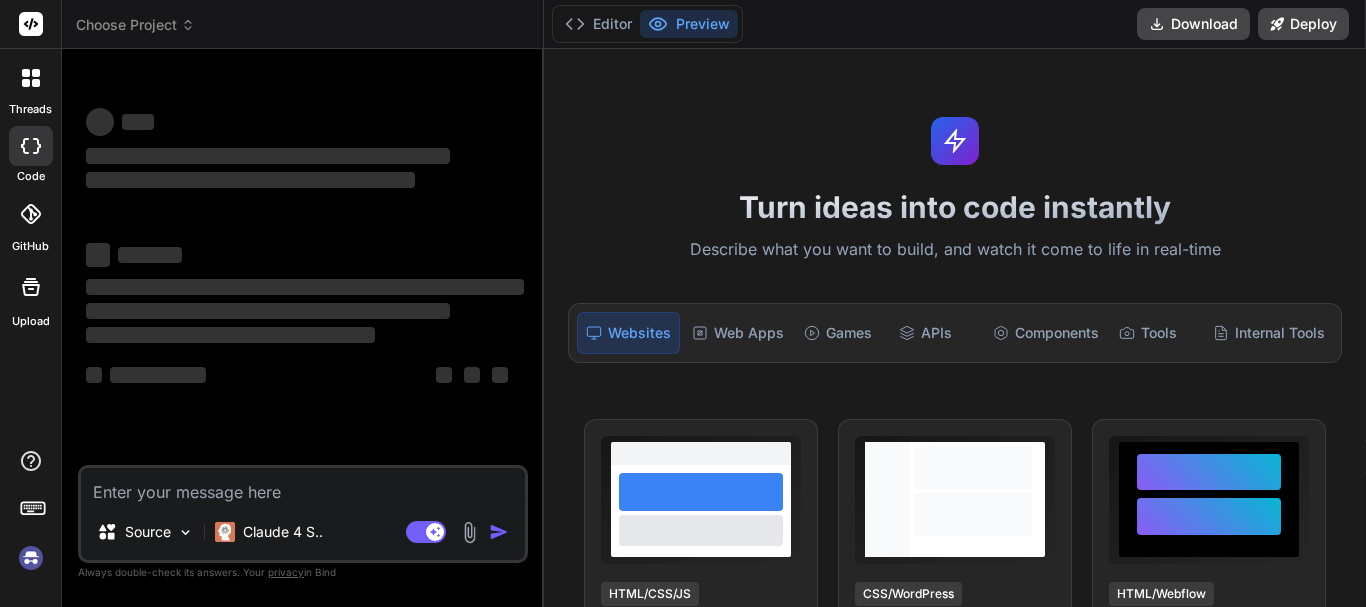 click at bounding box center (31, 558) 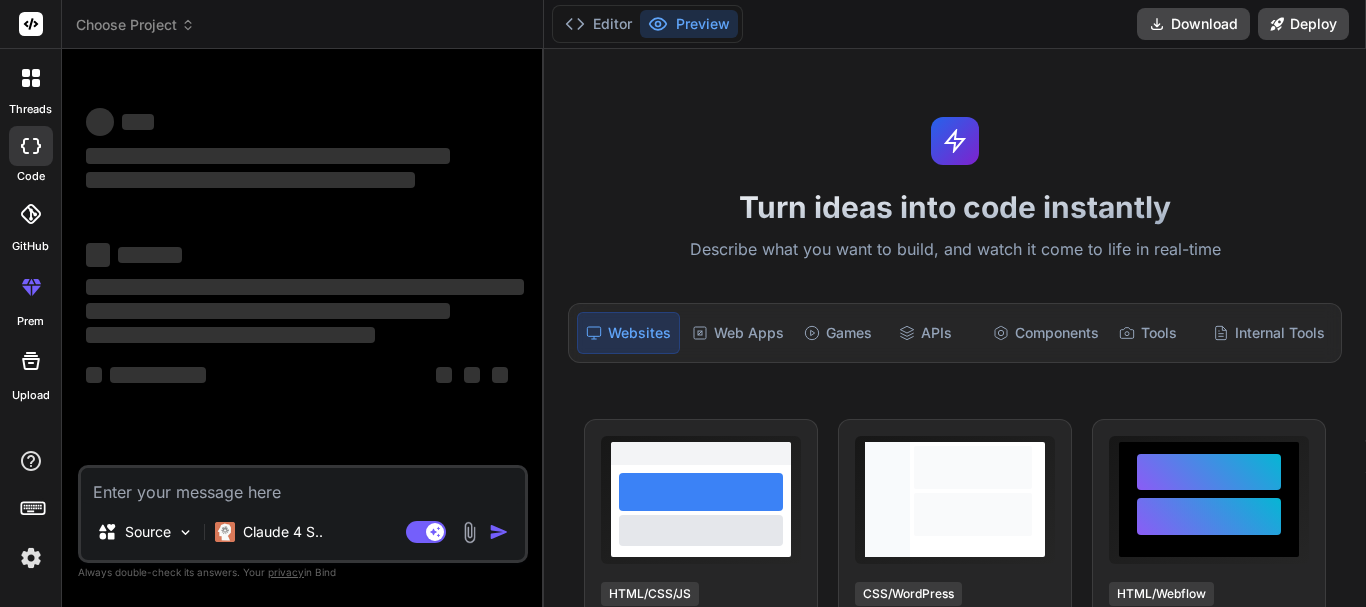 type on "x" 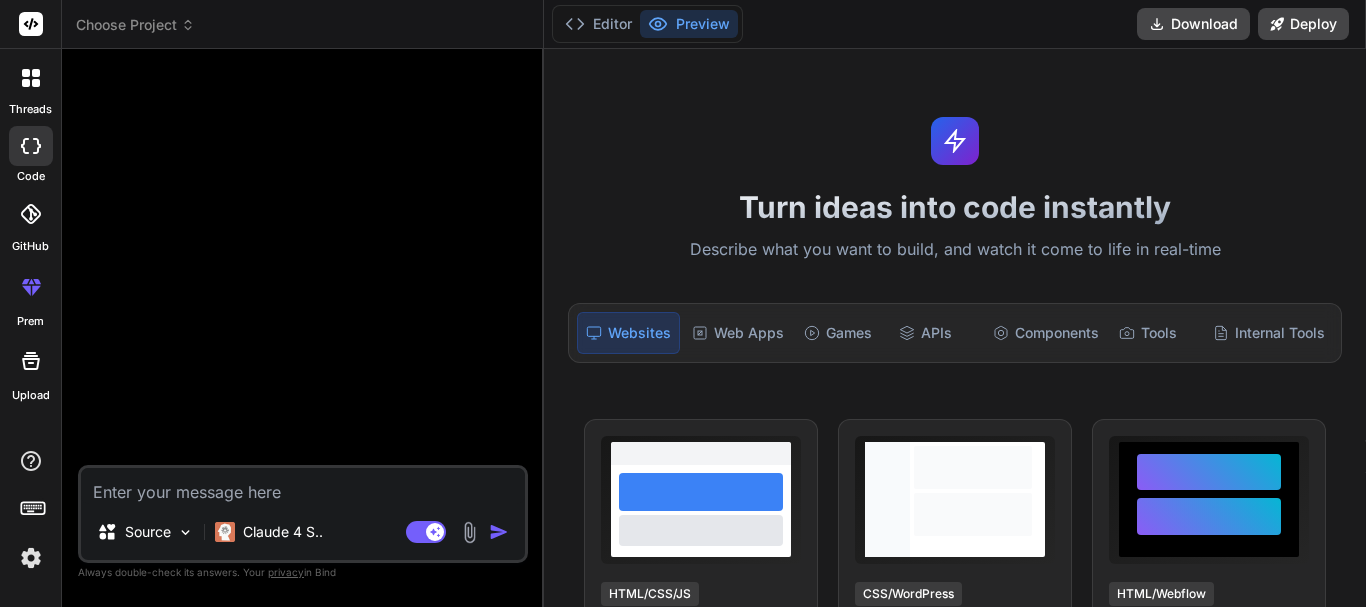 click at bounding box center [303, 486] 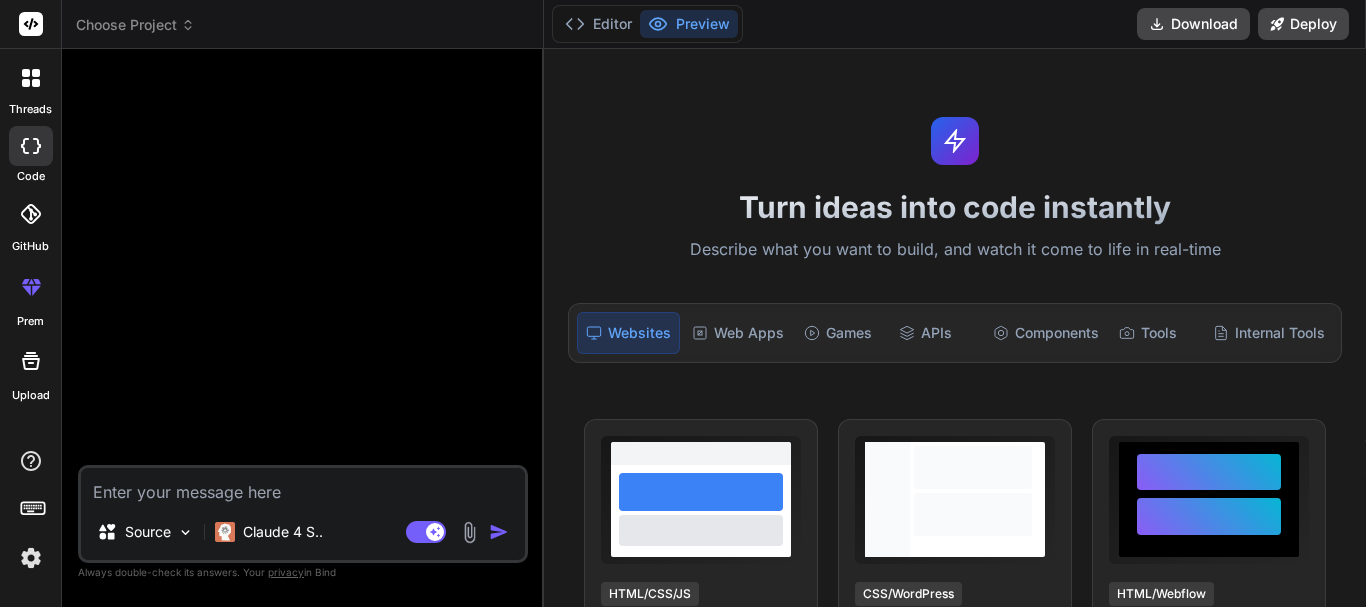 type on "I" 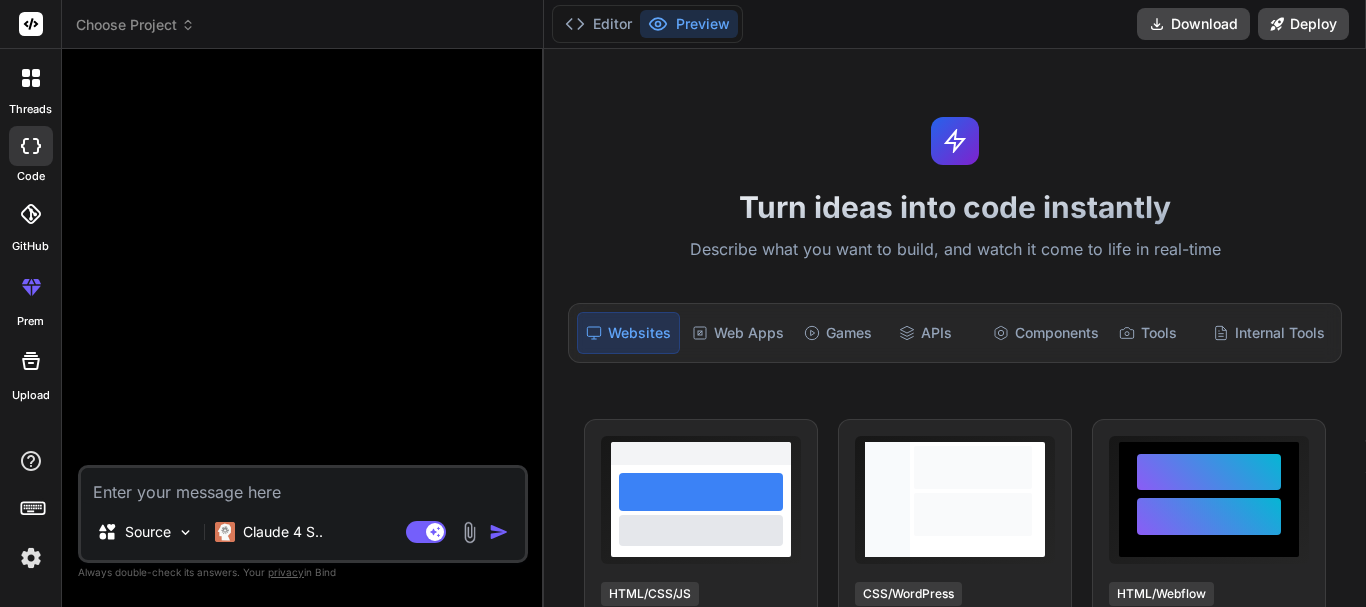 type on "x" 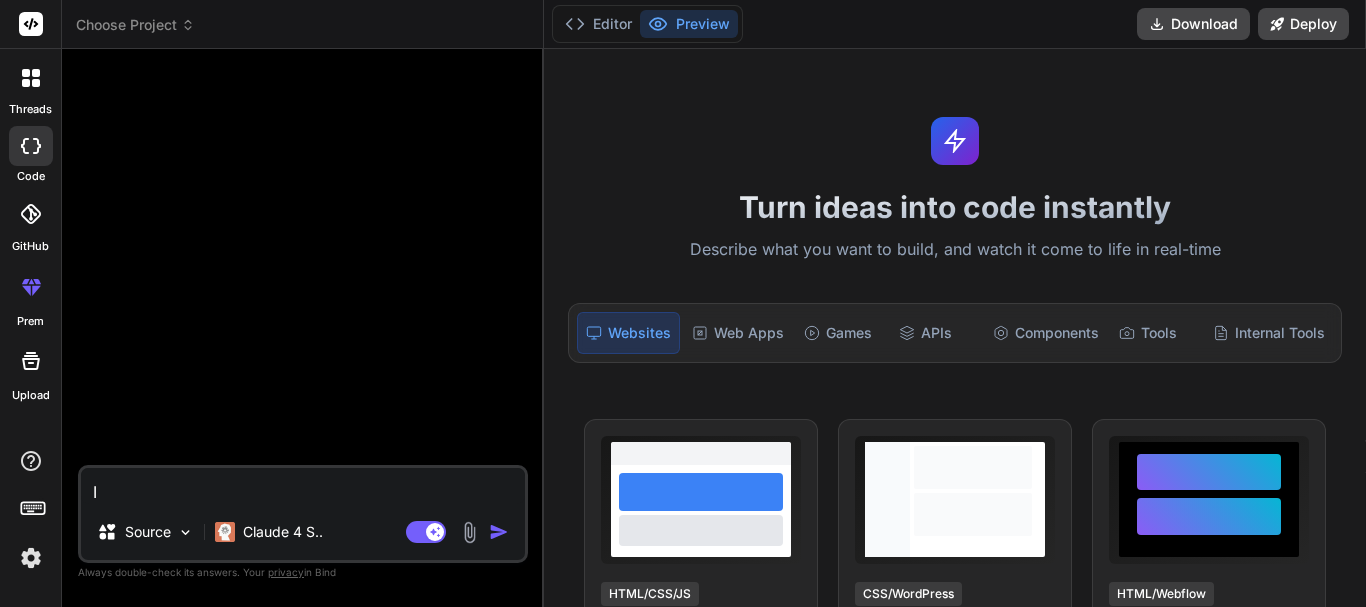 type on "I" 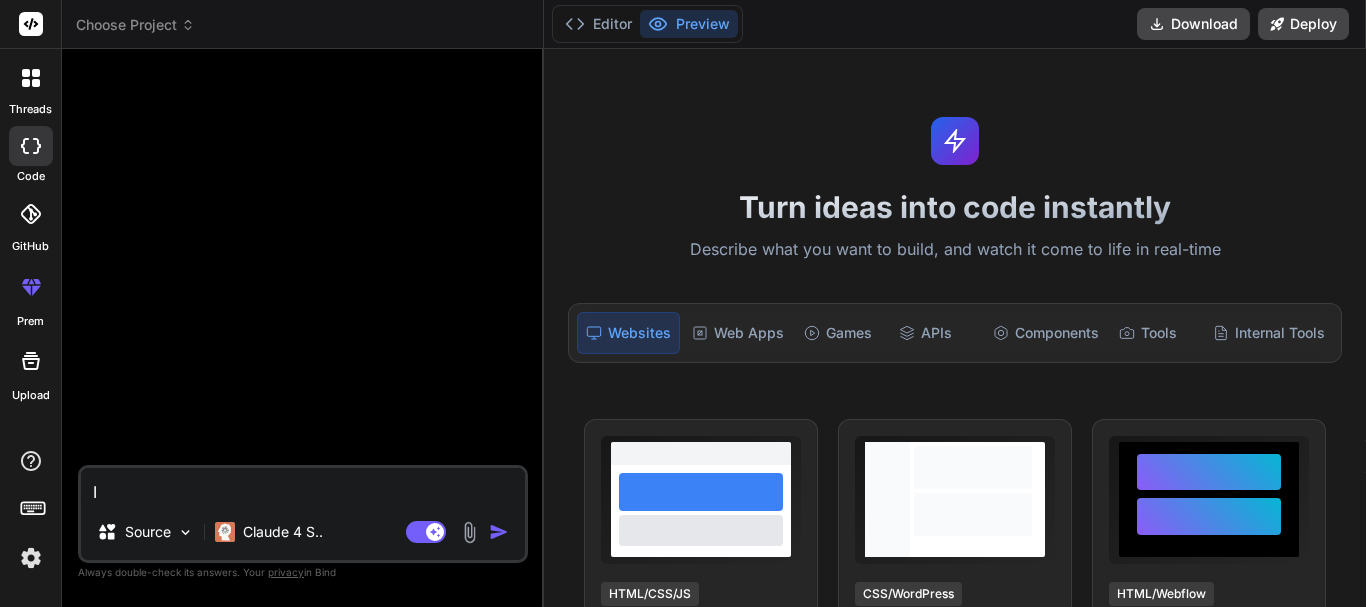 type on "x" 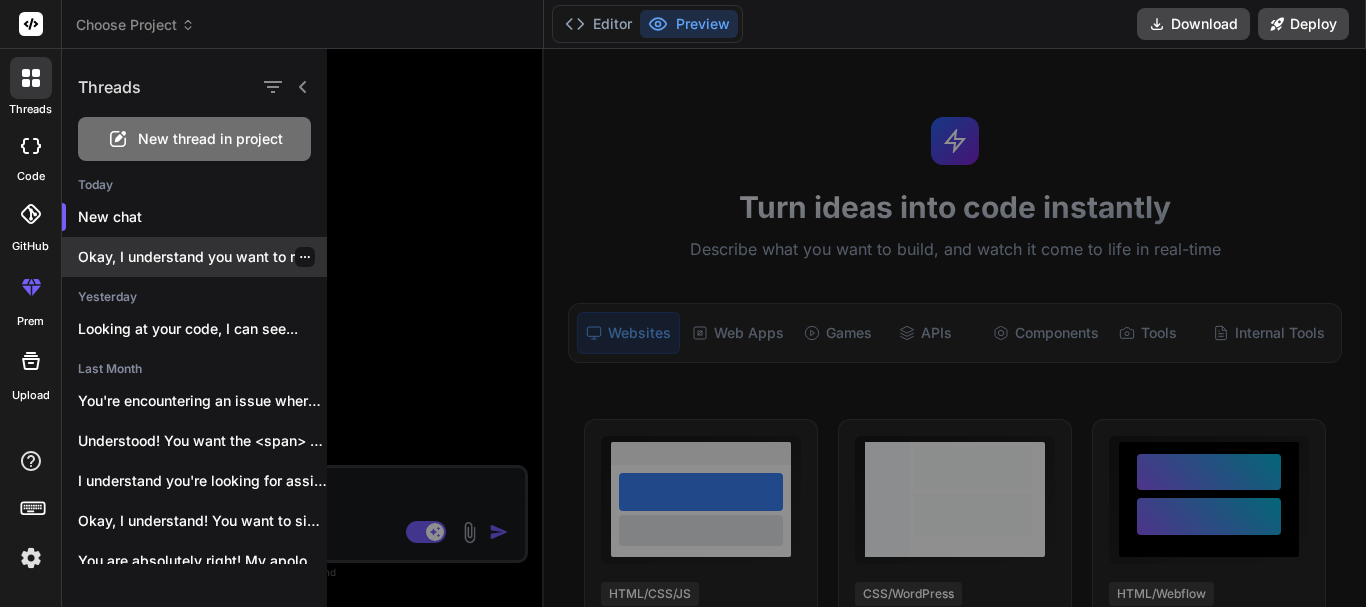 click on "Okay, I understand you want to remove..." at bounding box center [202, 257] 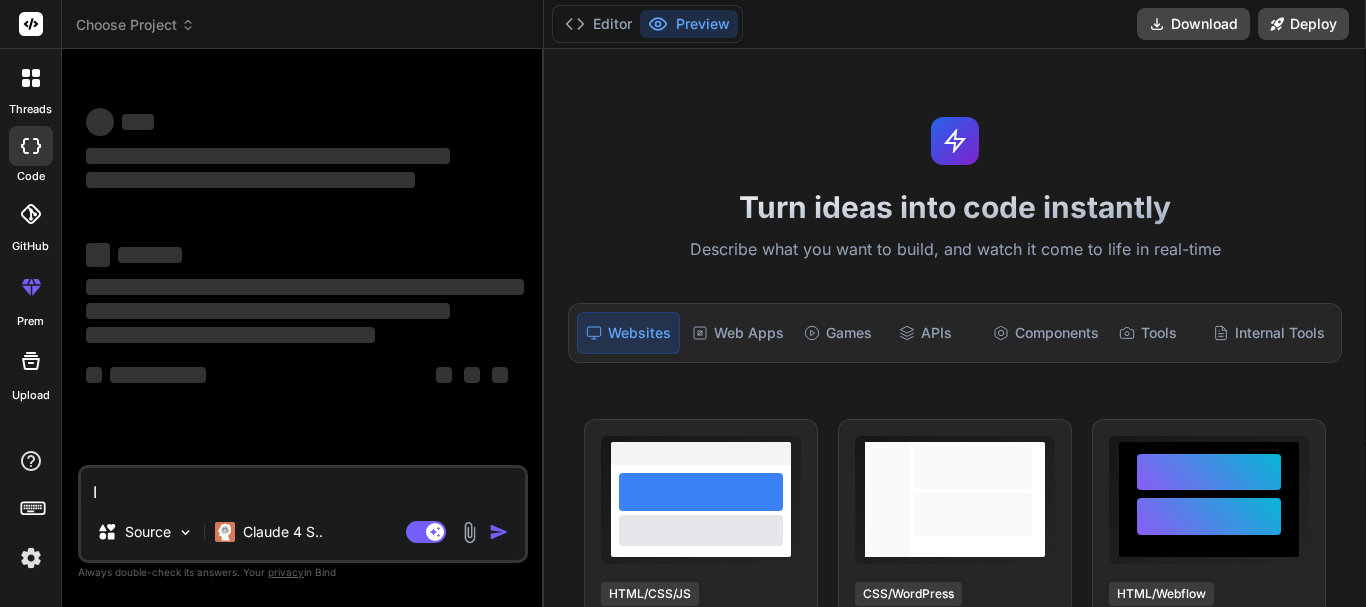 click on "I" at bounding box center (303, 486) 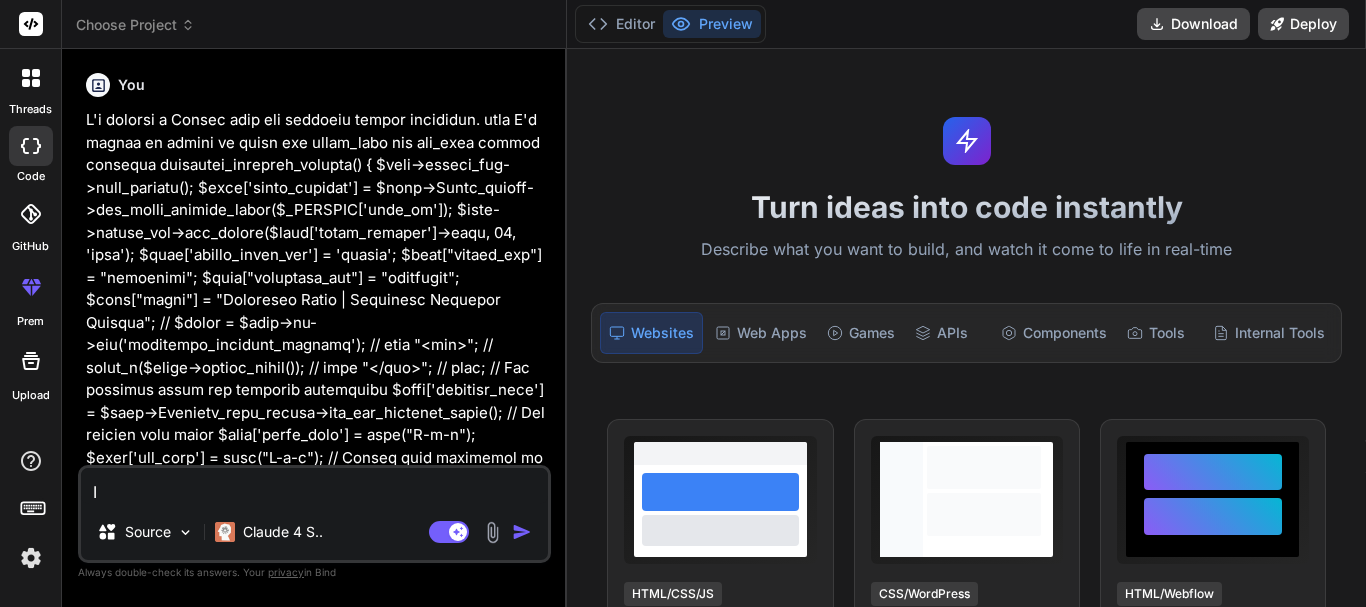 type on "x" 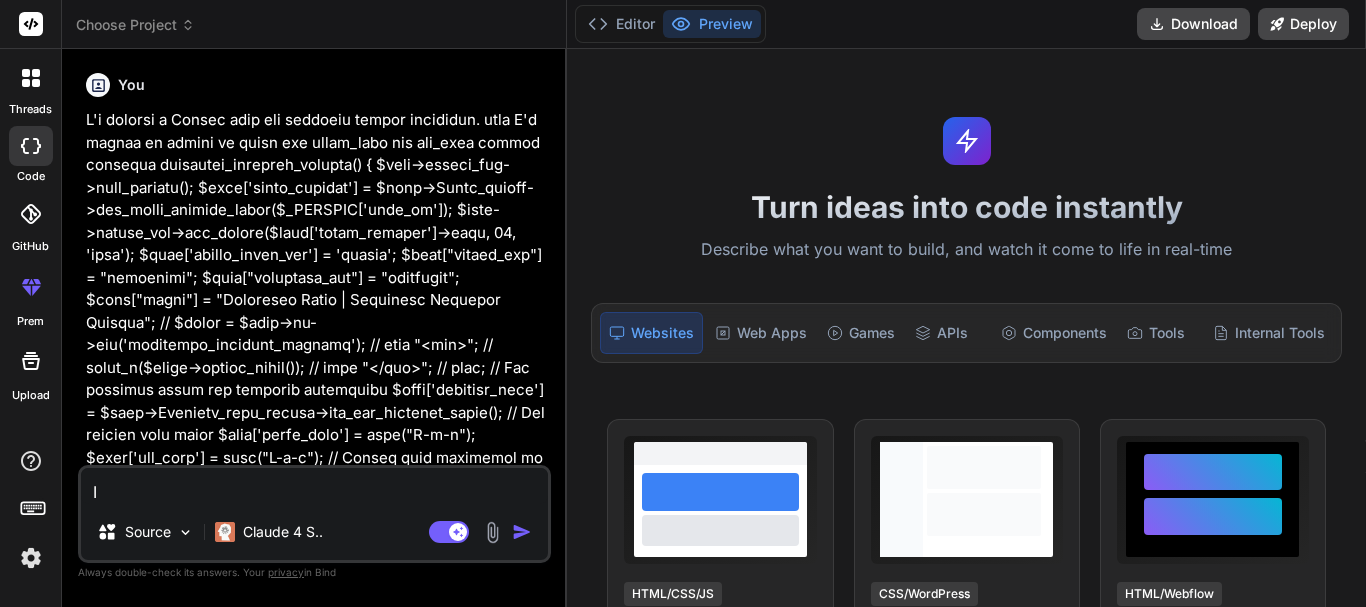 scroll, scrollTop: 1144, scrollLeft: 0, axis: vertical 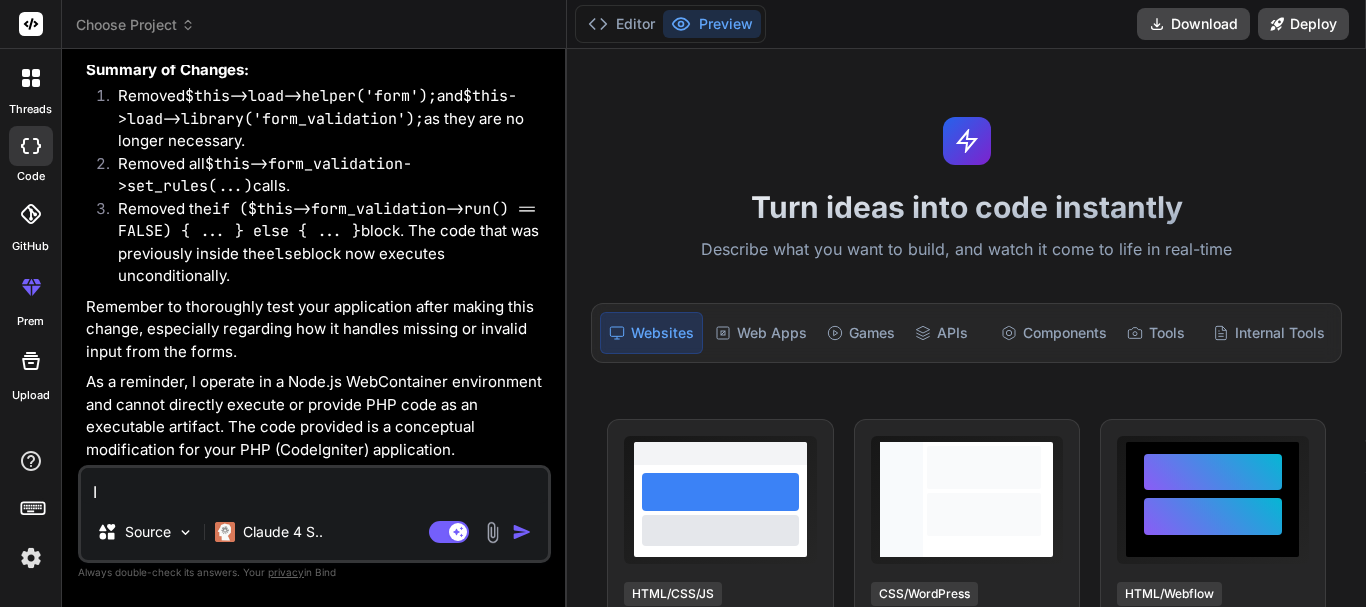 type on "I w" 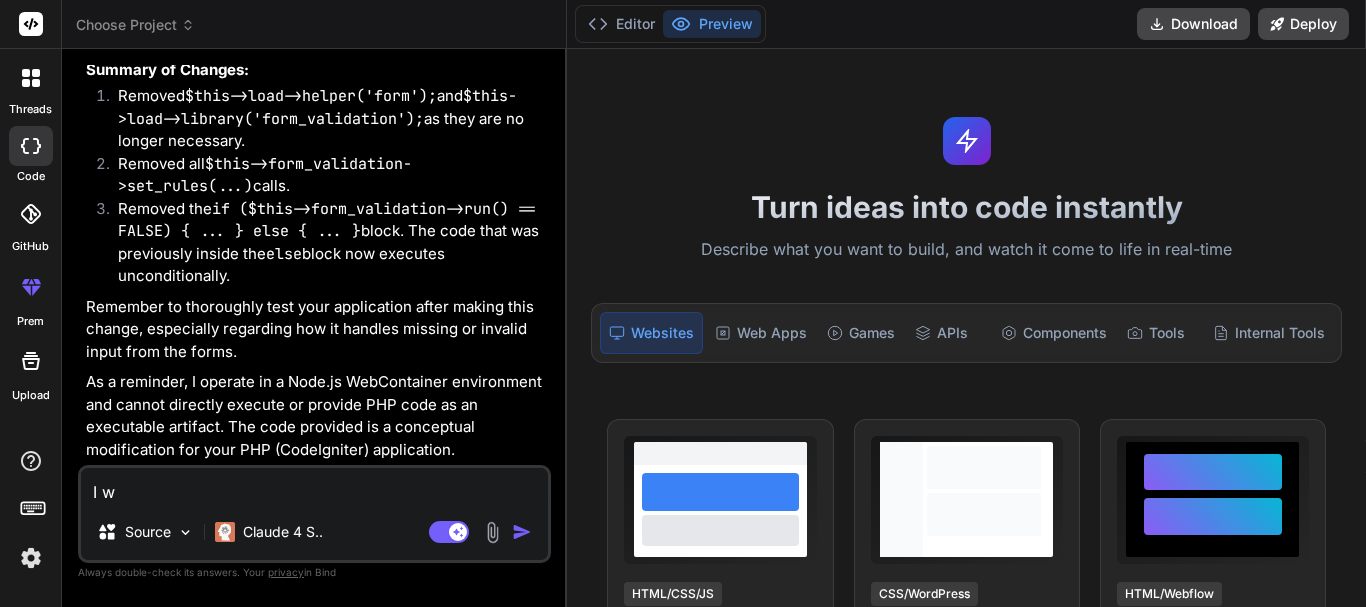 type on "x" 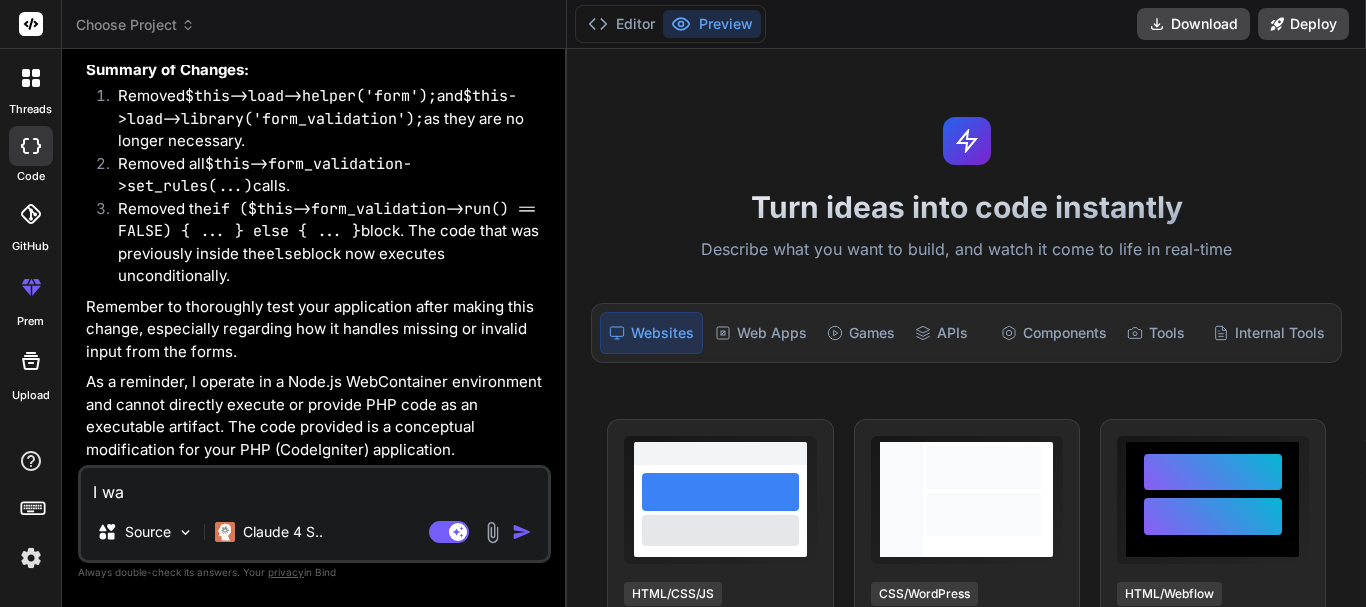 type on "I wan" 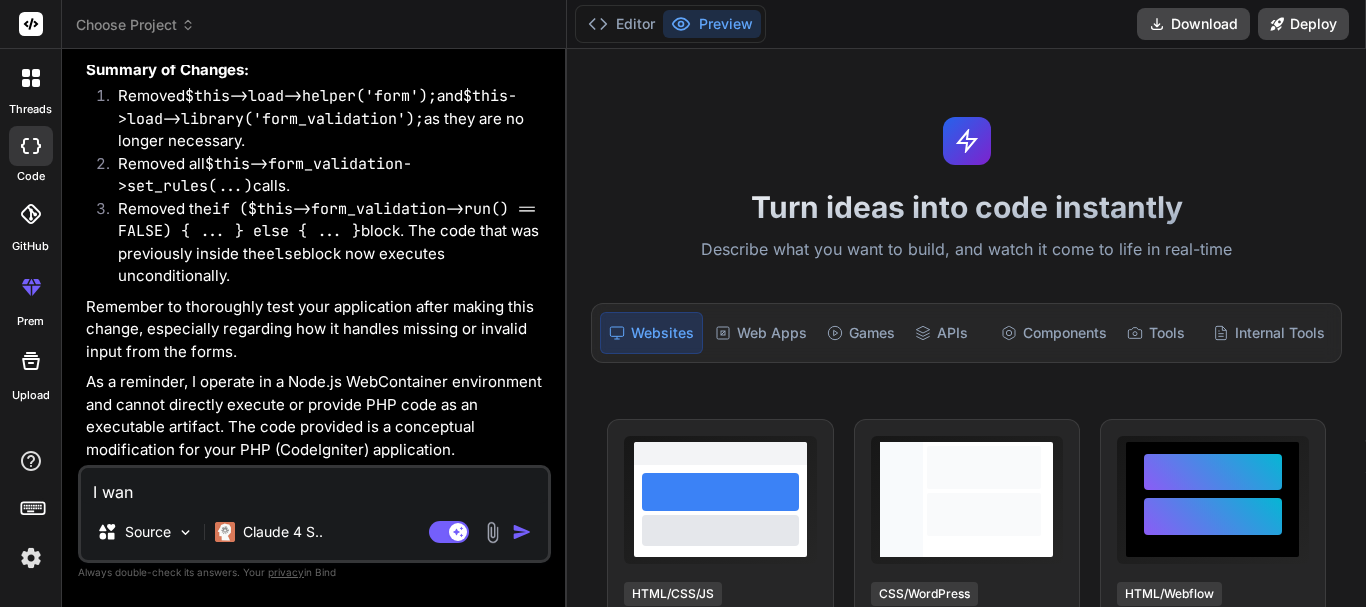 type on "I want" 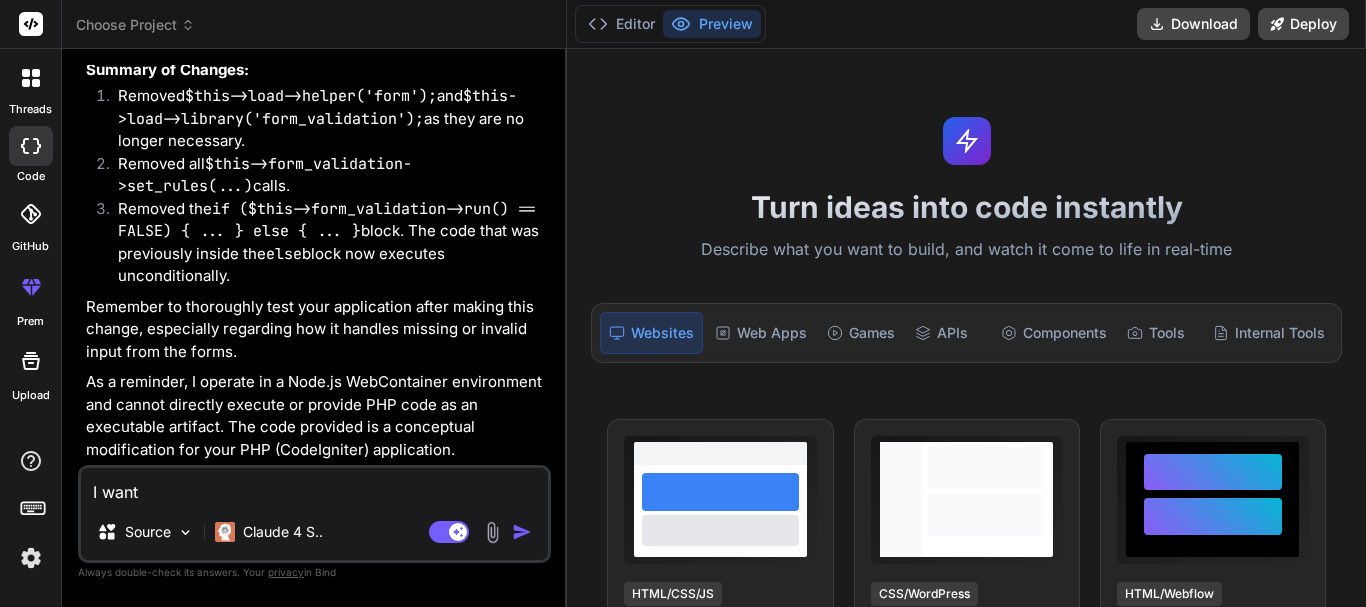 type on "I want" 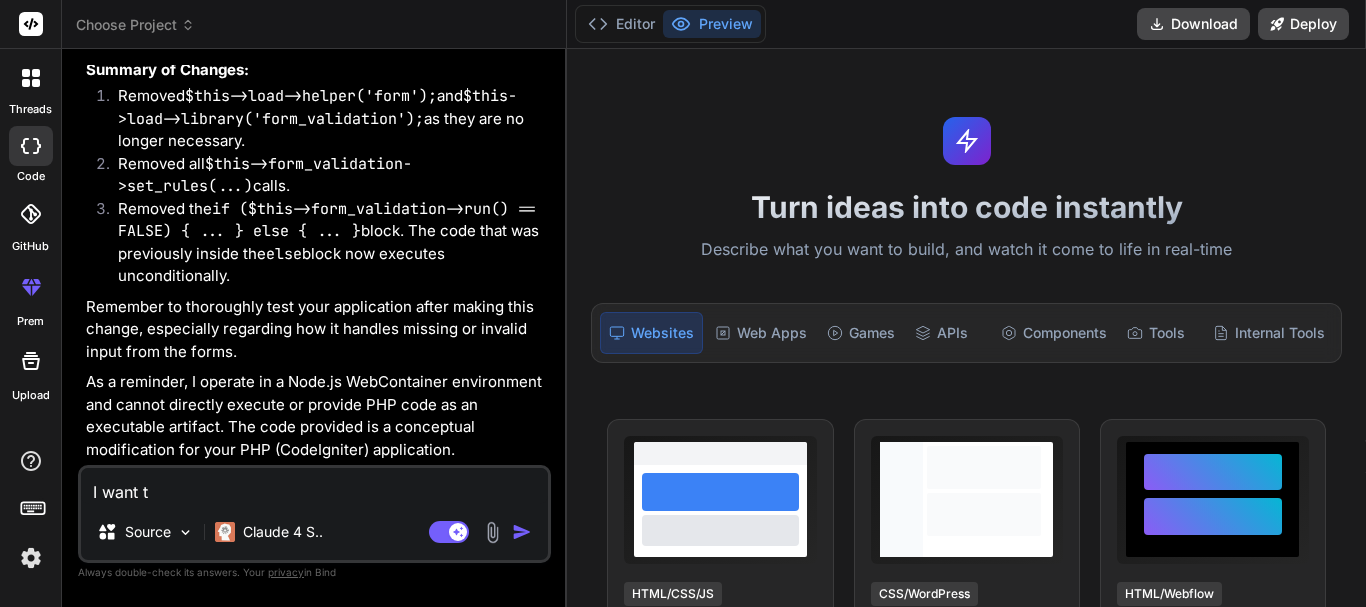 type on "I want th" 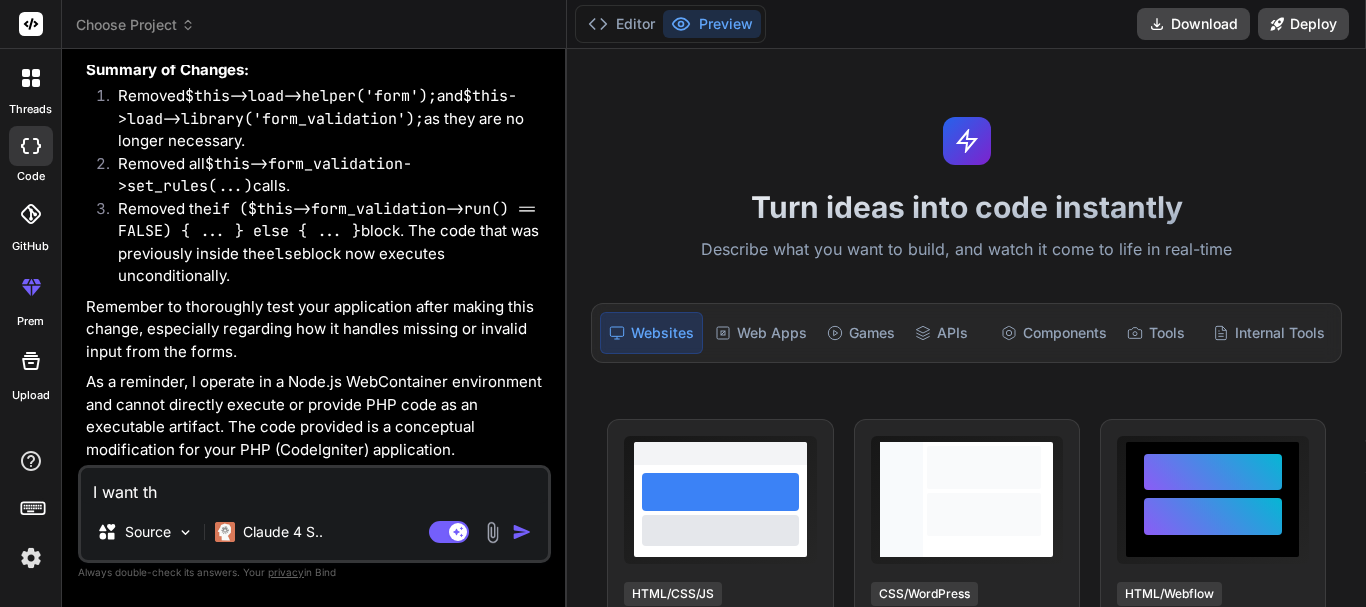 type on "I want the" 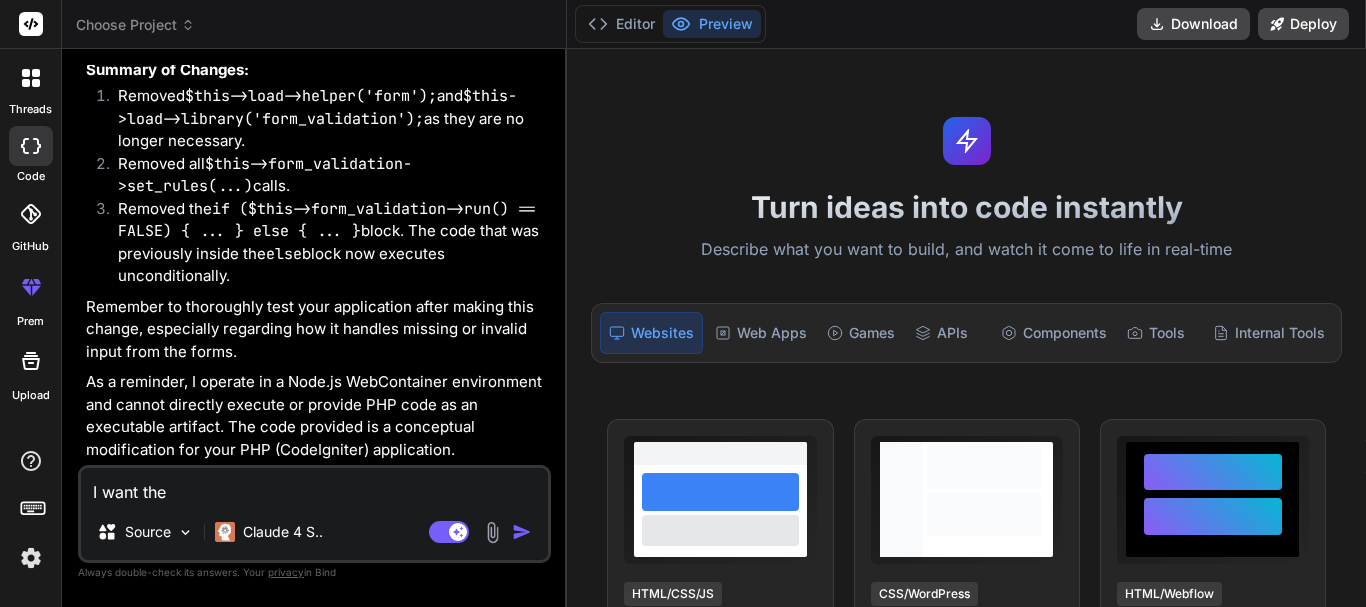 type on "I want the" 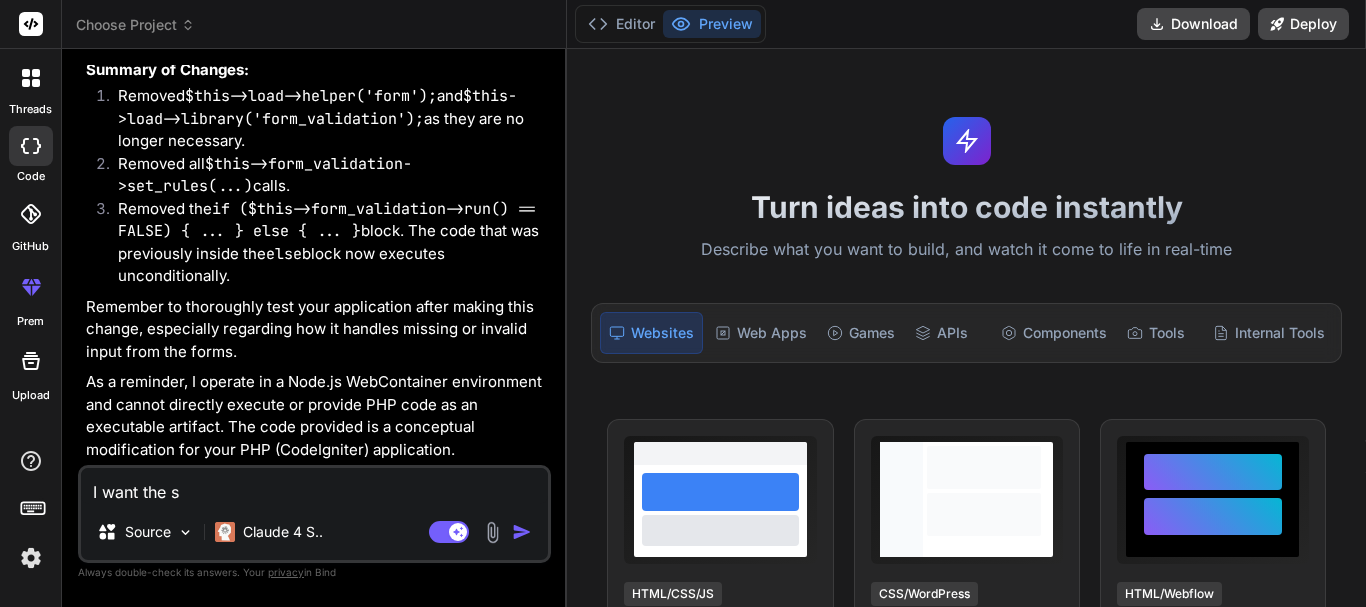 type on "I want the st" 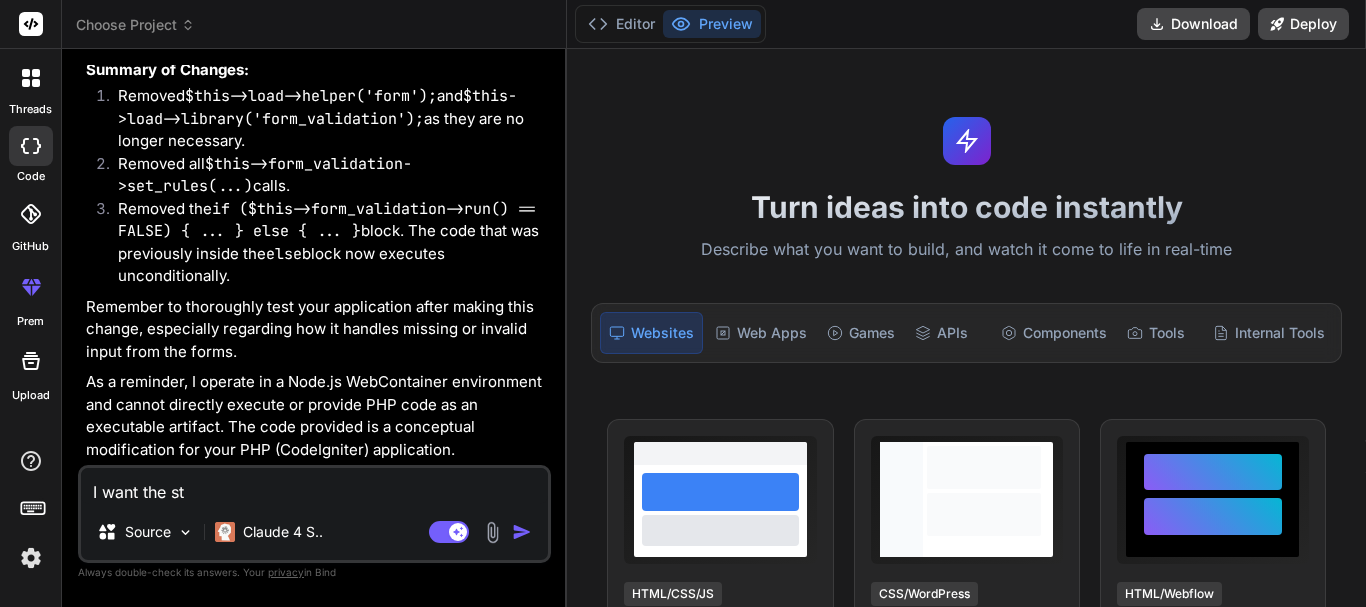 type on "I want the sta" 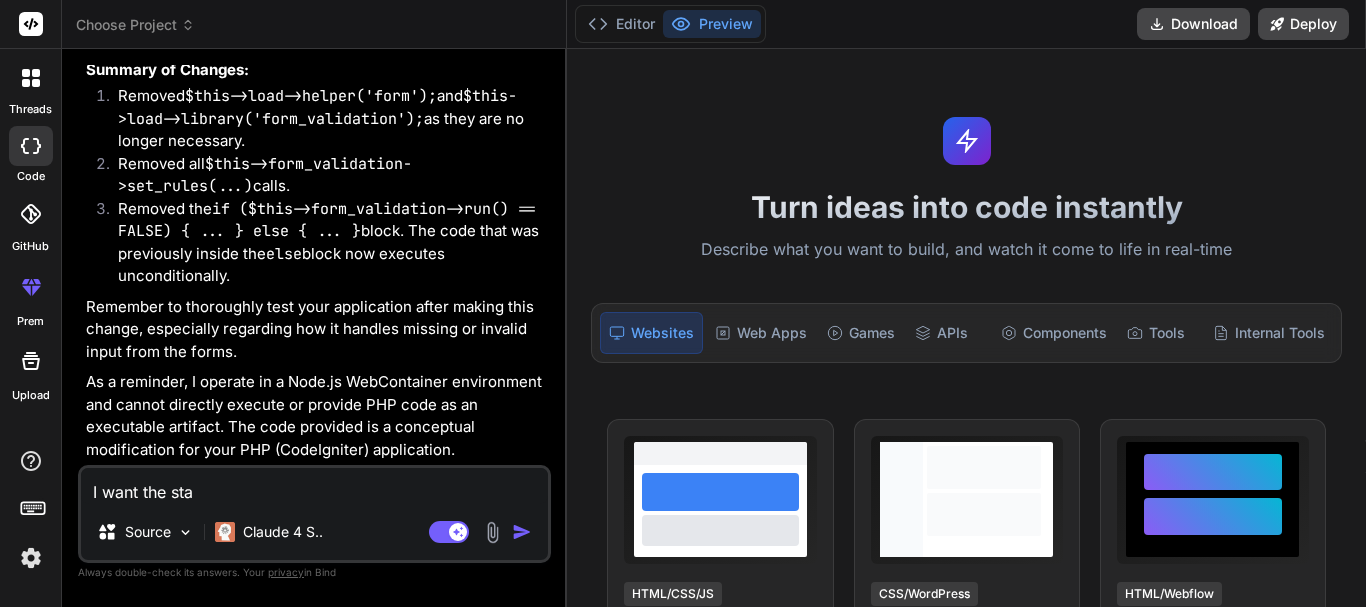 type on "I want the star" 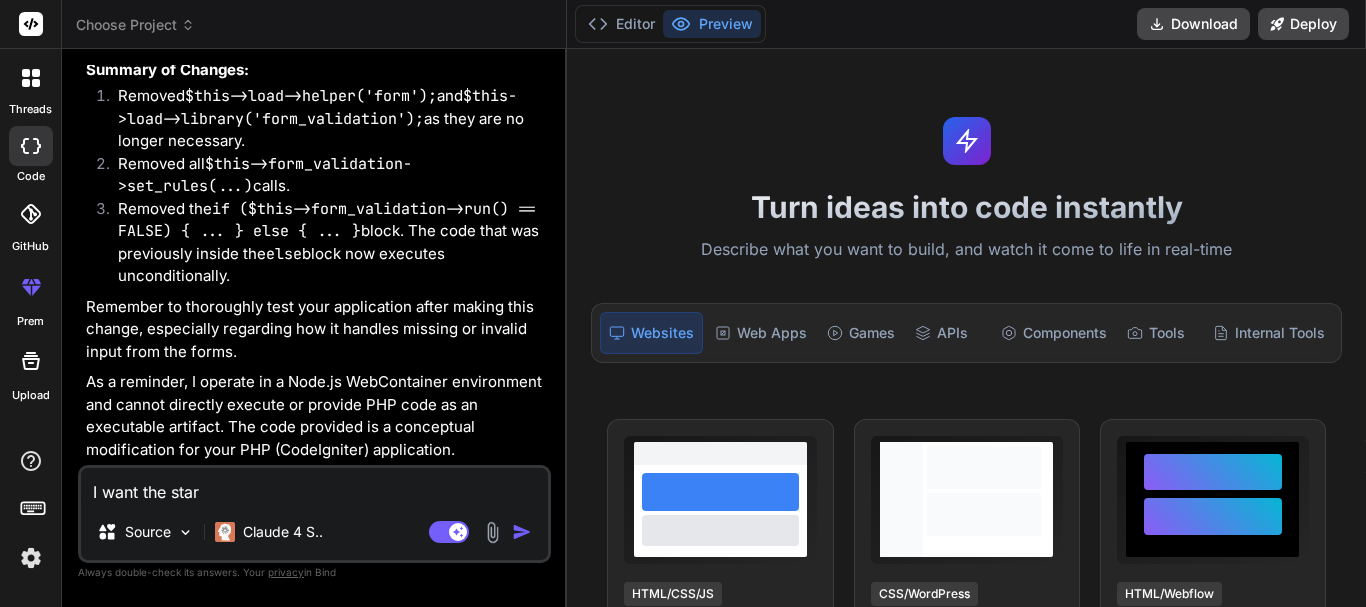 type on "I want the start" 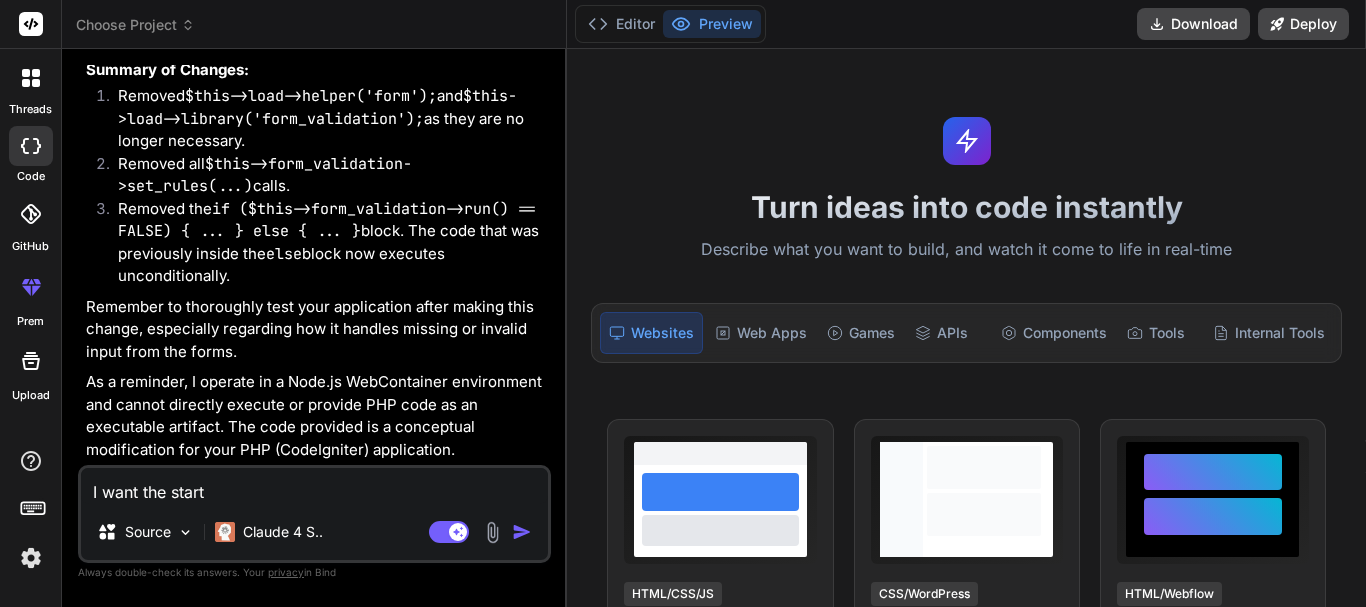 type on "I want the start_" 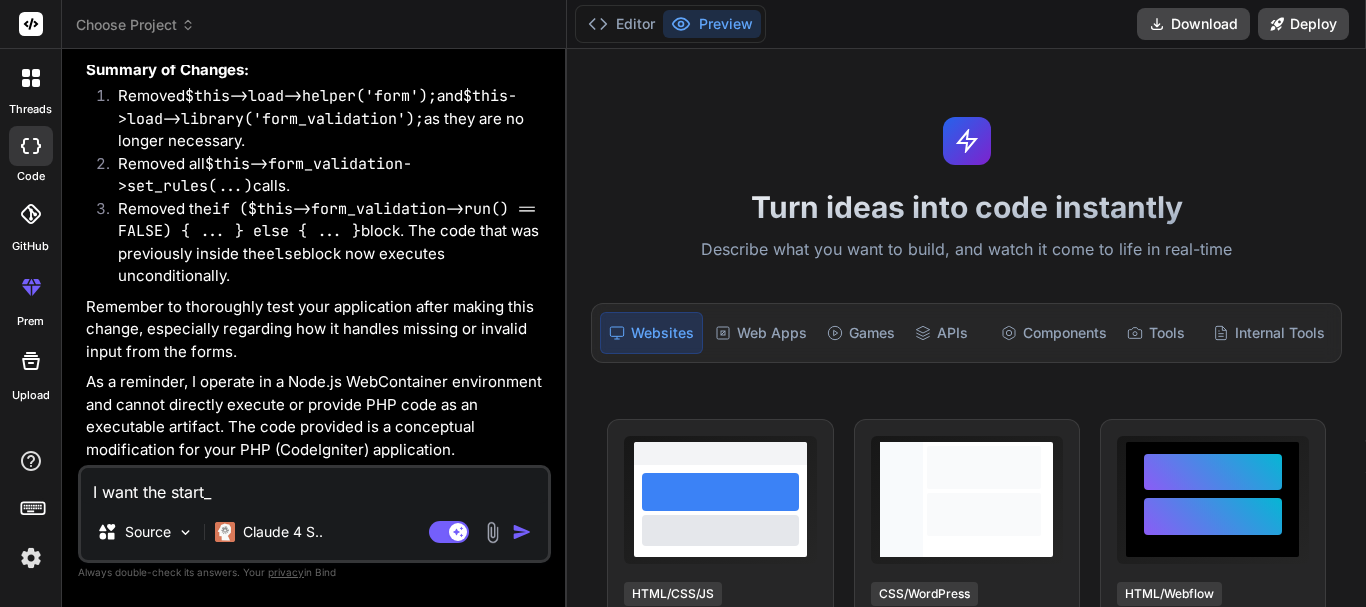 type on "x" 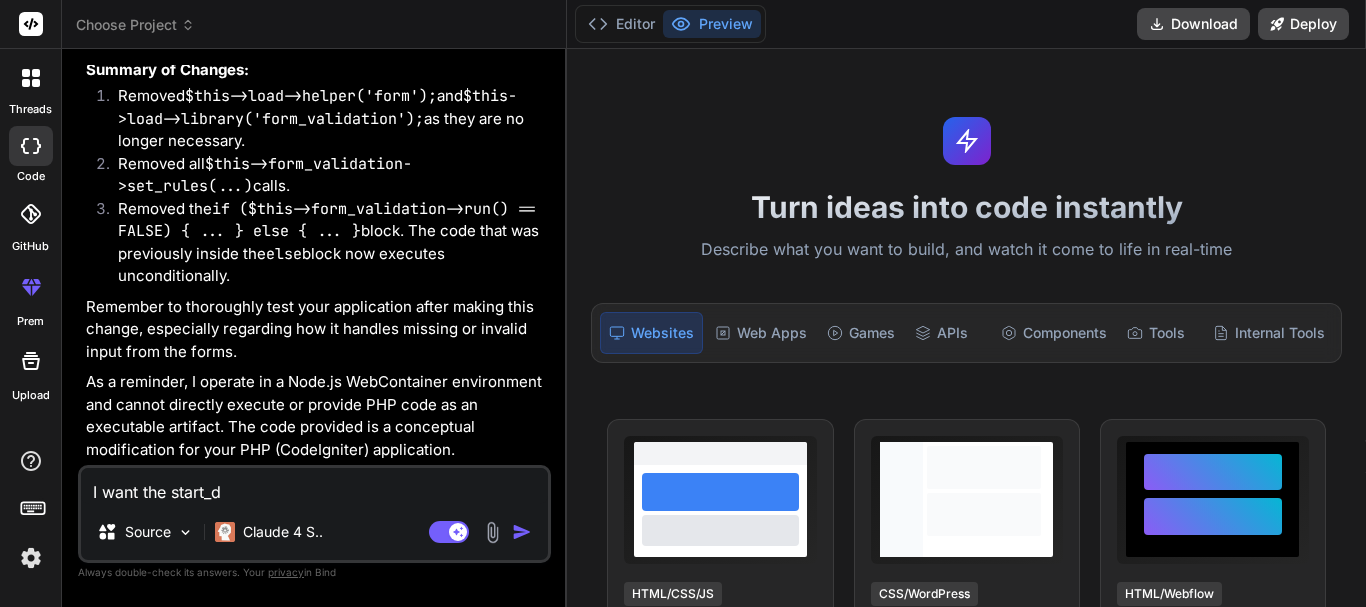 type on "I want the start_da" 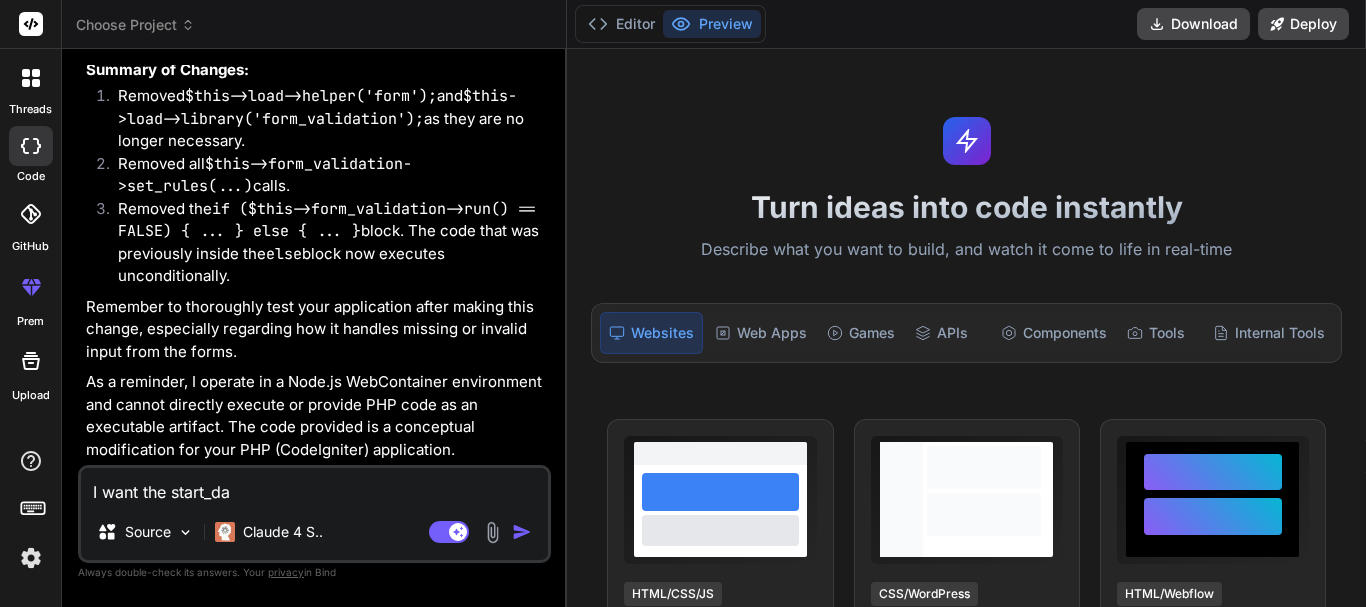 type on "I want the start_dat" 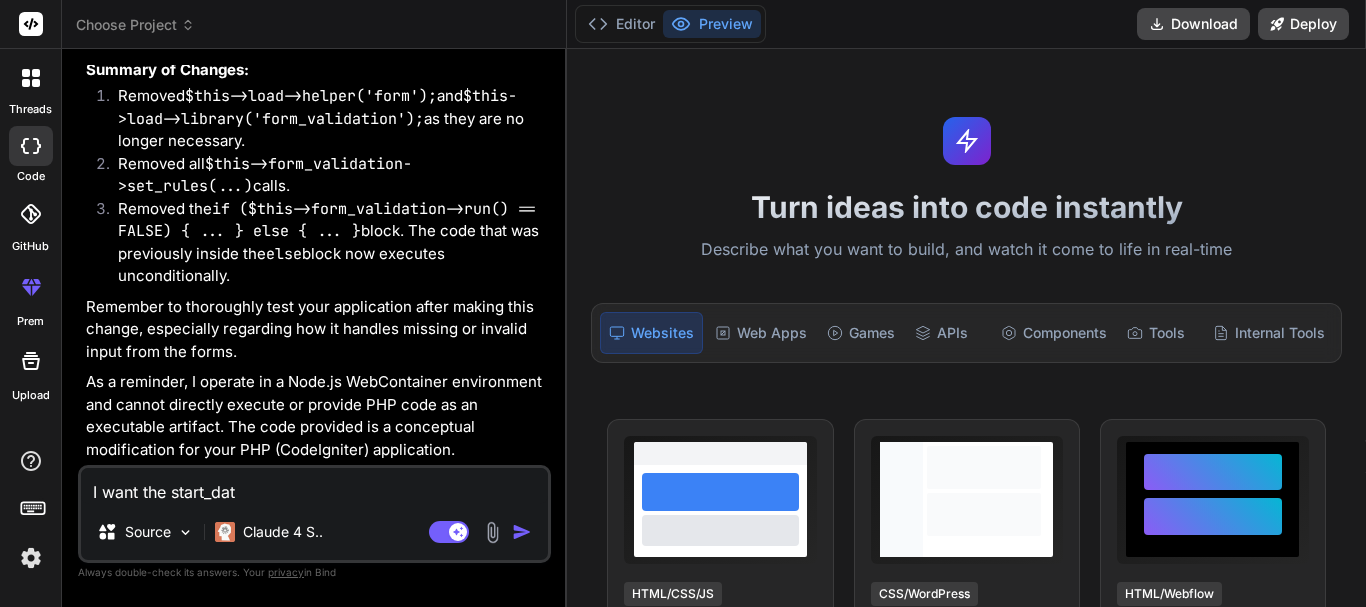 type on "I want the start_date" 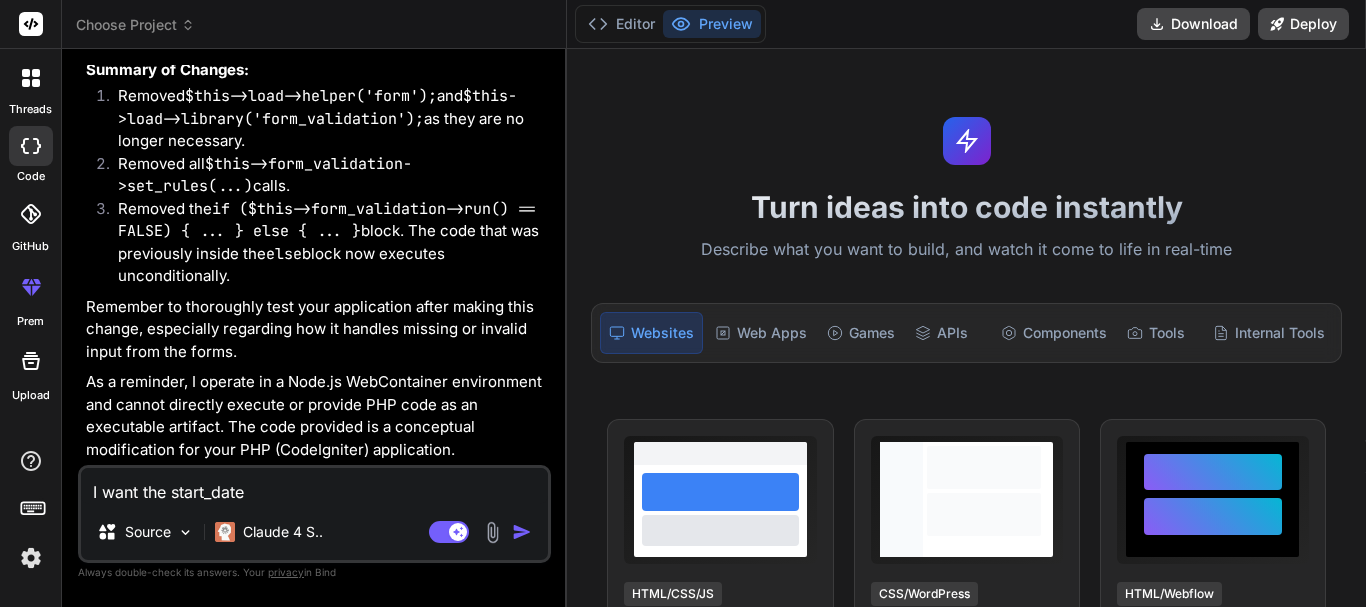 type on "I want the start_date" 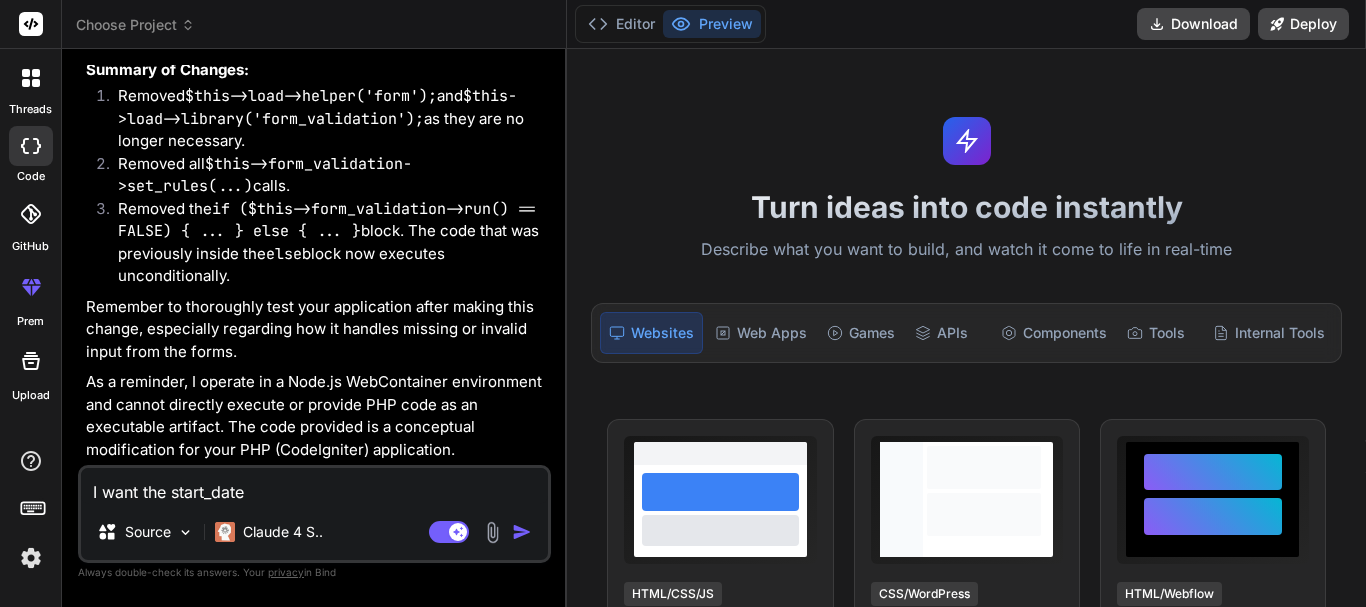 type on "I want the start_date t" 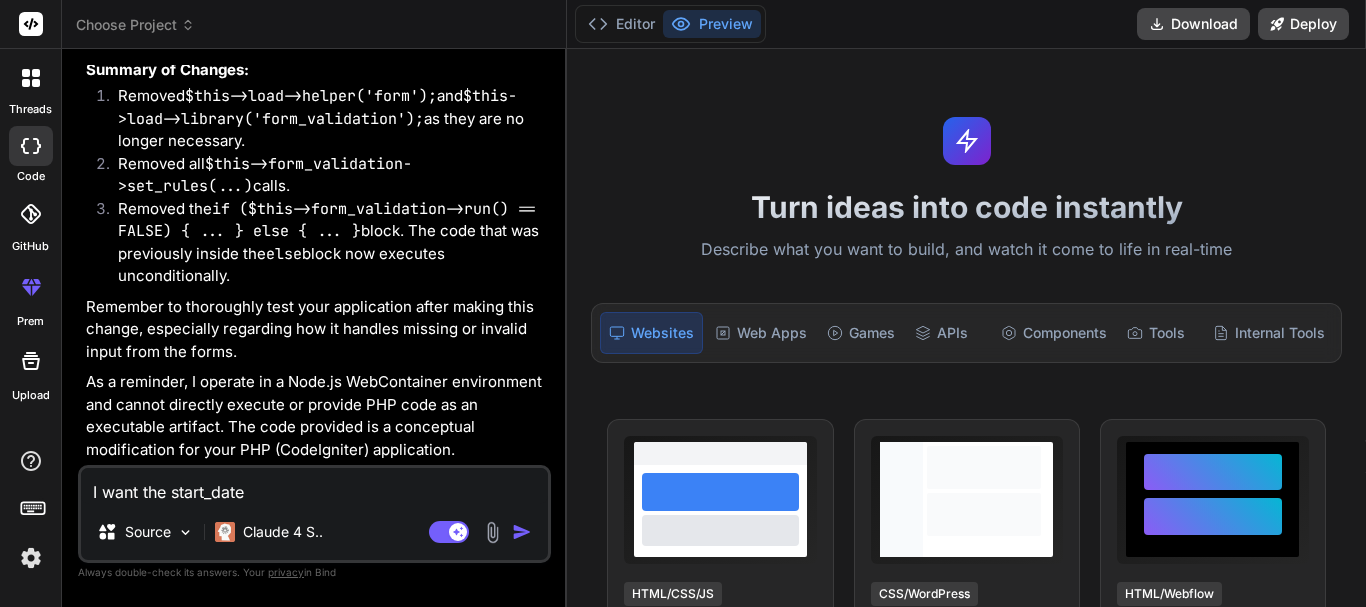 type on "x" 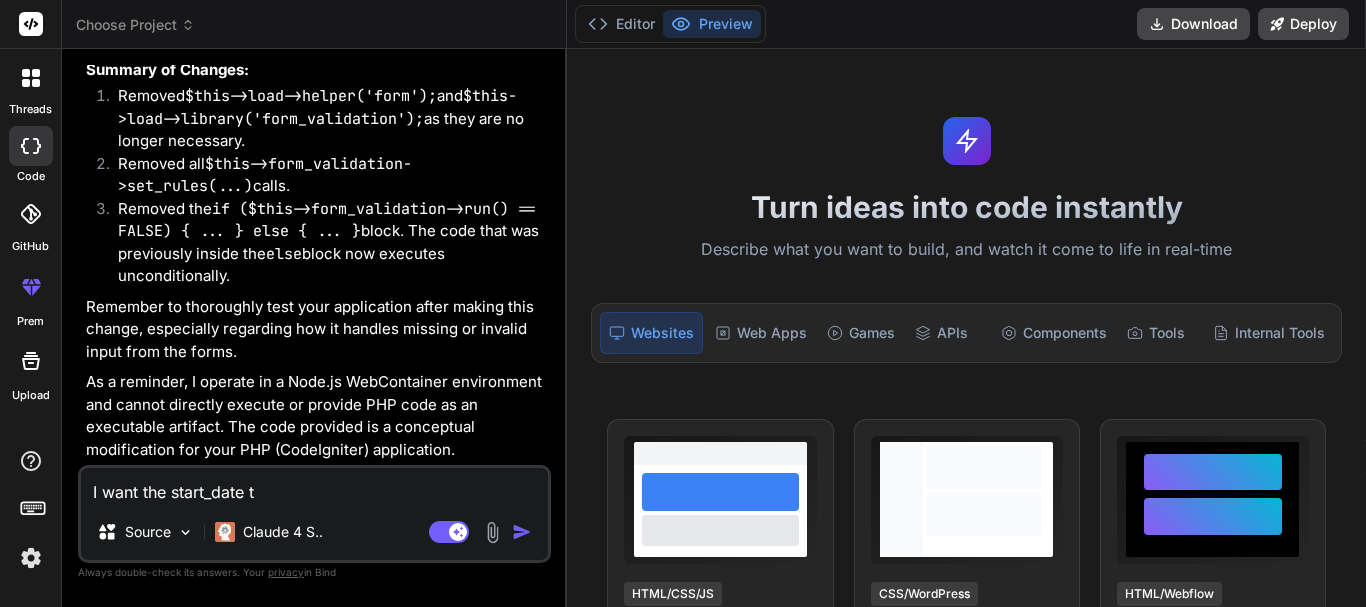 type on "I want the start_date to" 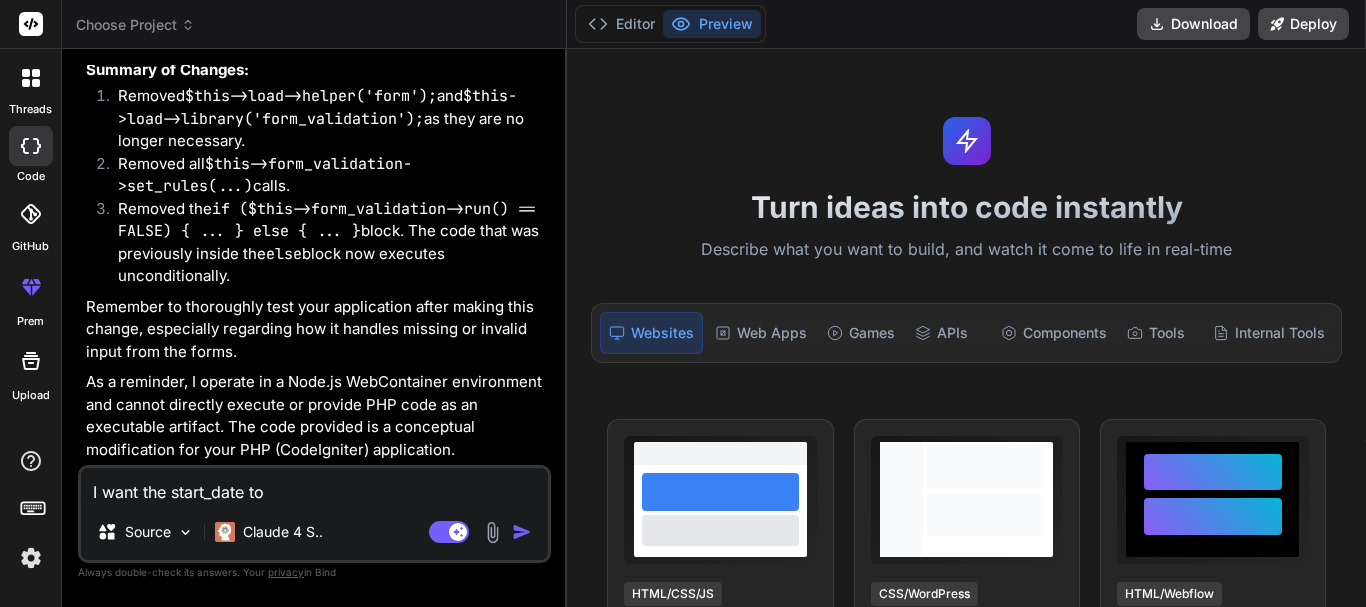 type on "I want the start_date to" 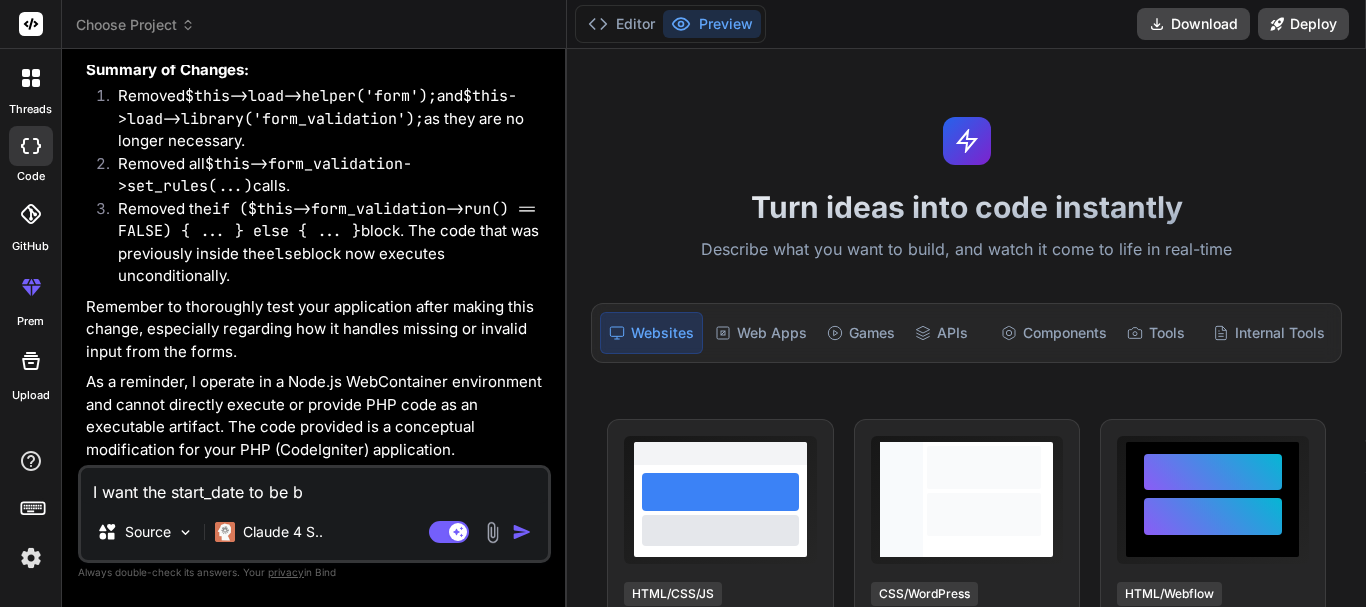 type on "I want the start_date to be" 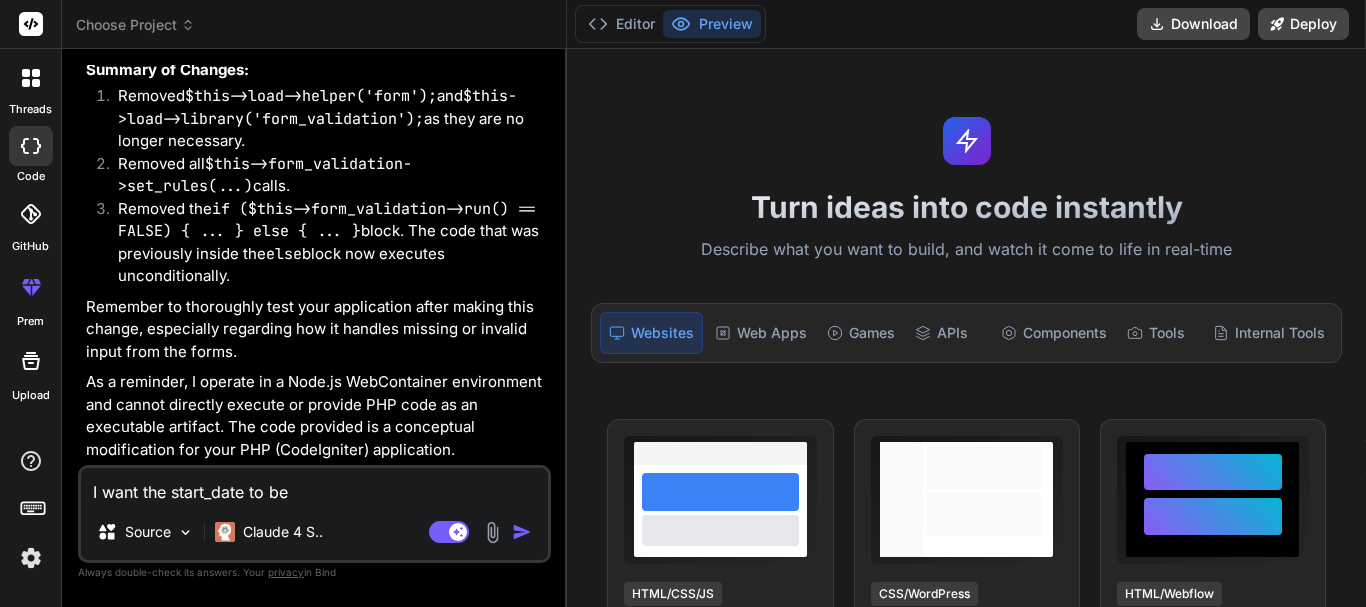 type on "I want the start_date to be" 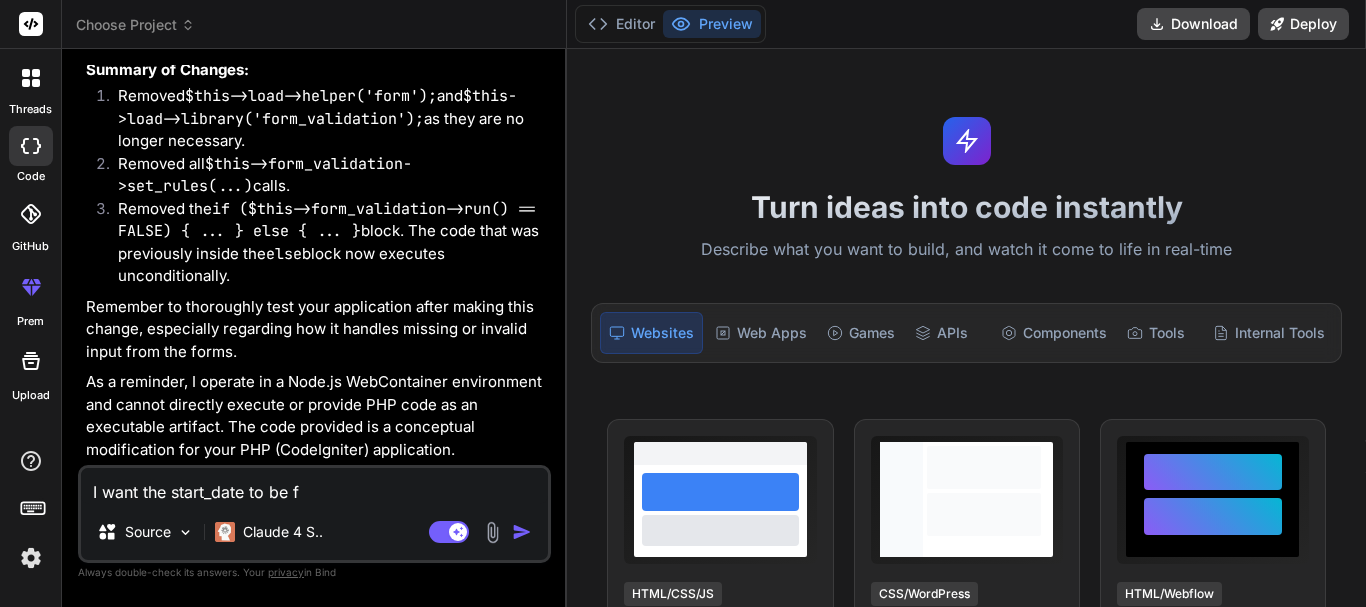 type on "I want the start_date to be fr" 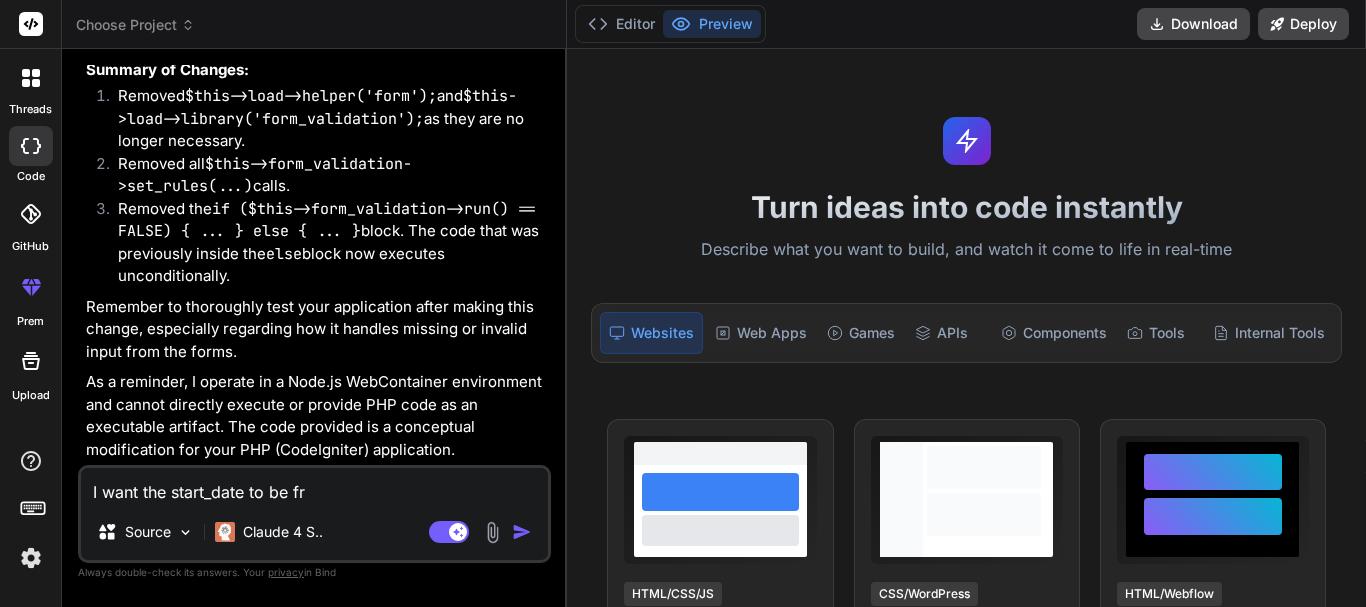 type on "x" 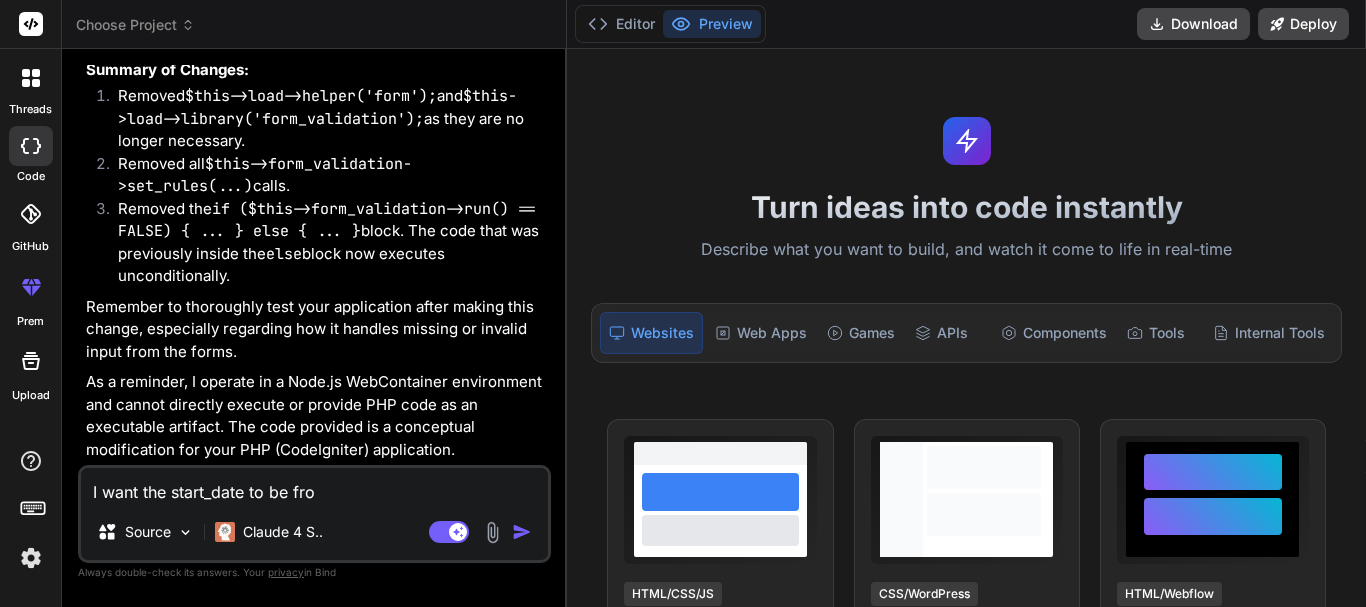 type on "I want the start_date to be from" 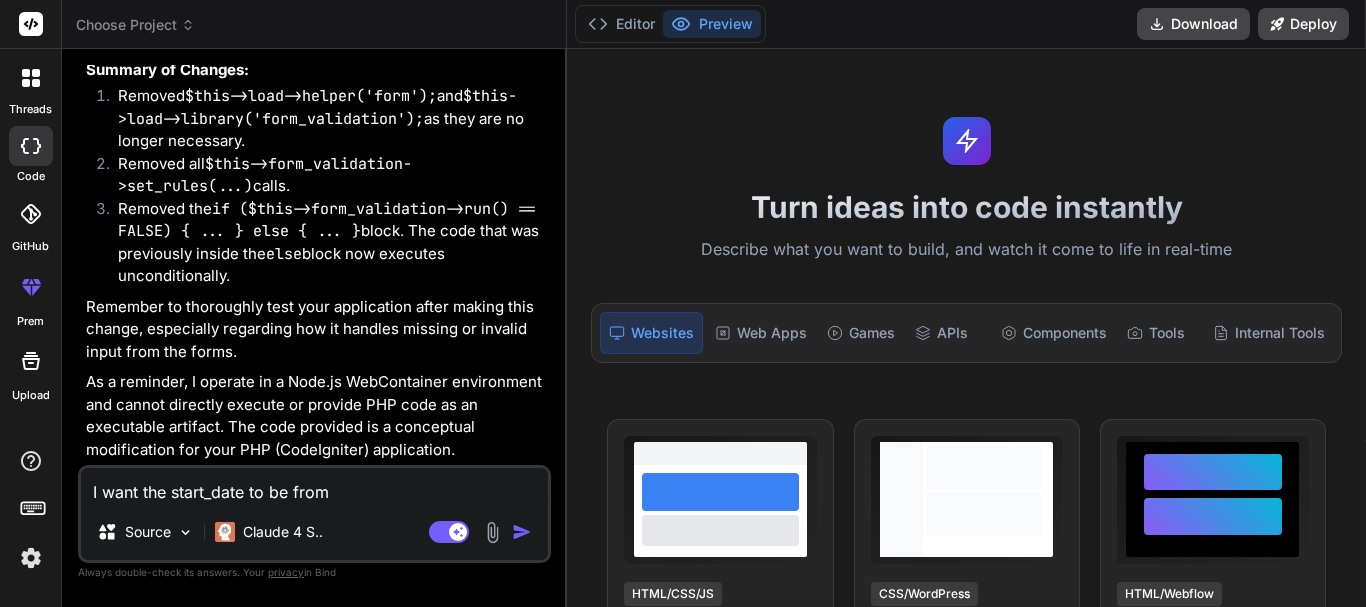 type on "I want the start_date to be from" 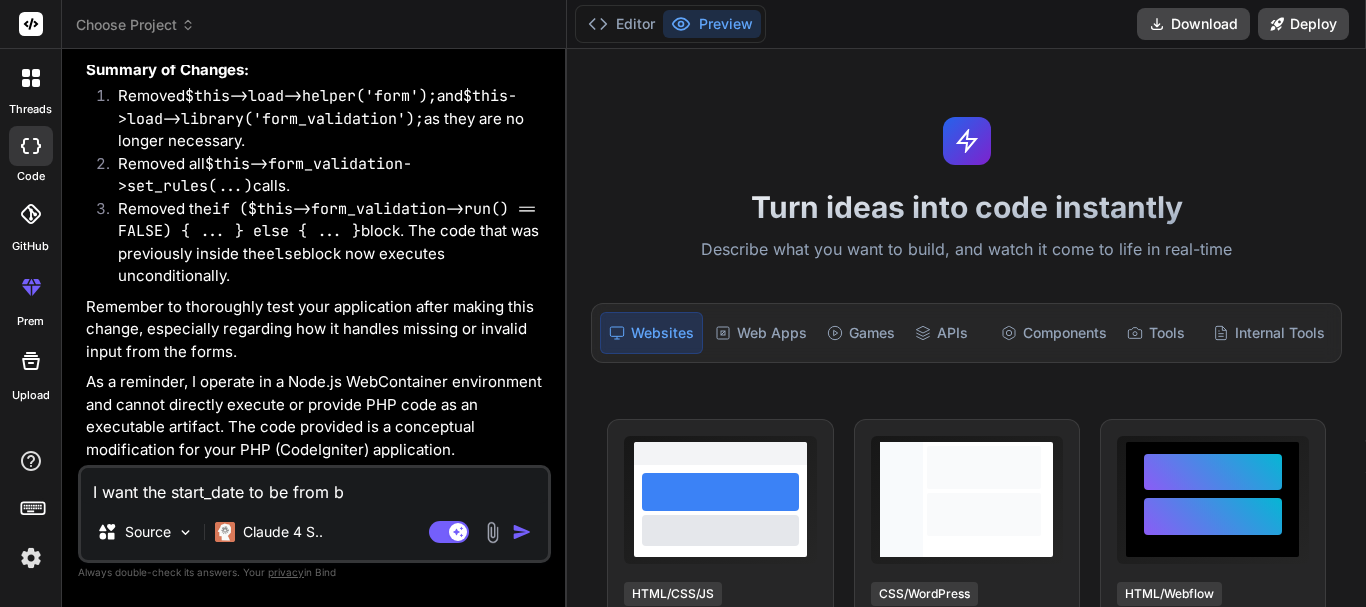 type on "I want the start_date to be from be" 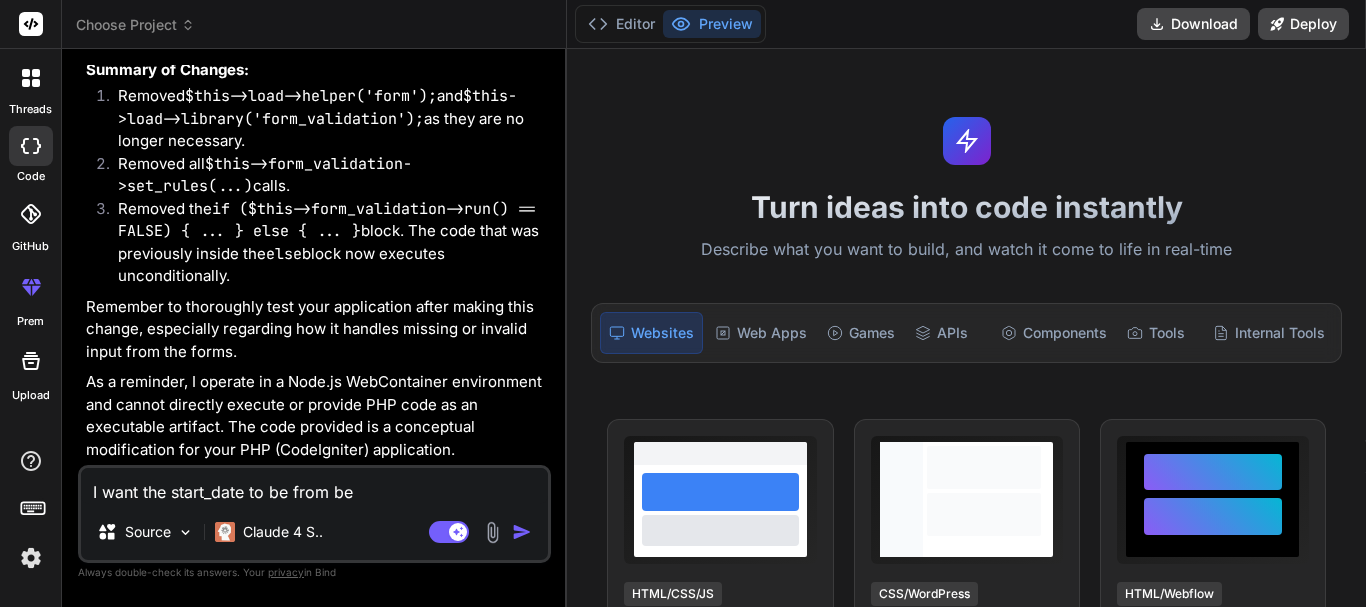 type on "I want the start_date to be from beg" 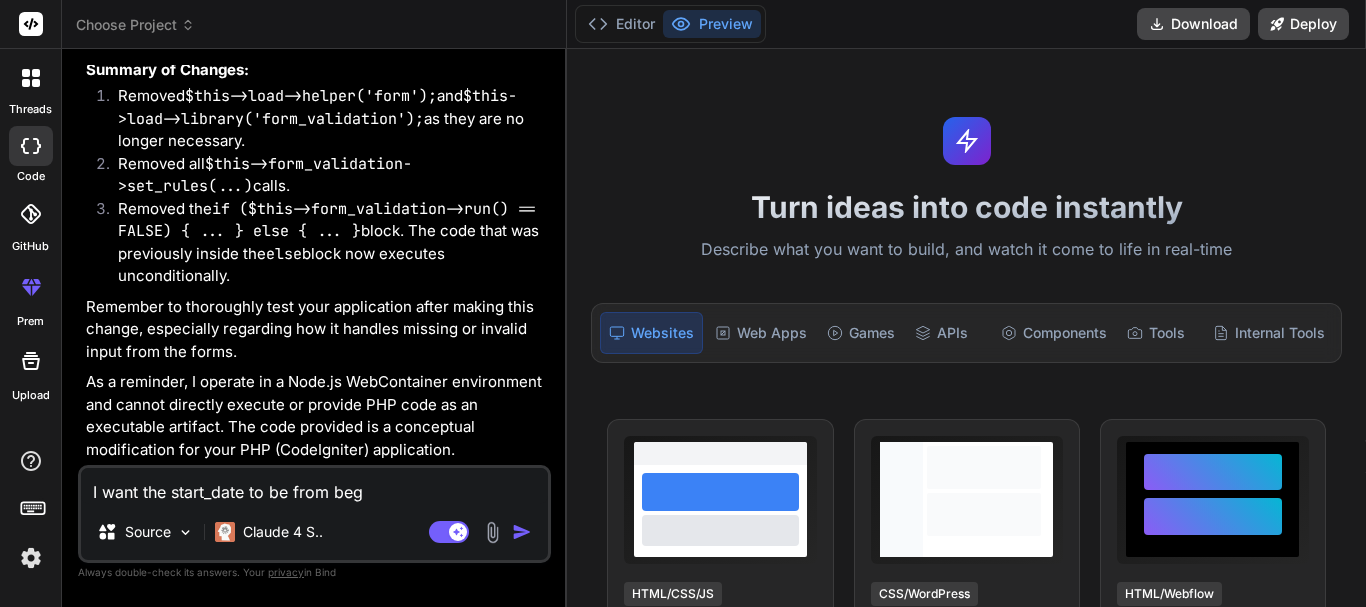 type on "I want the start_date to be from begi" 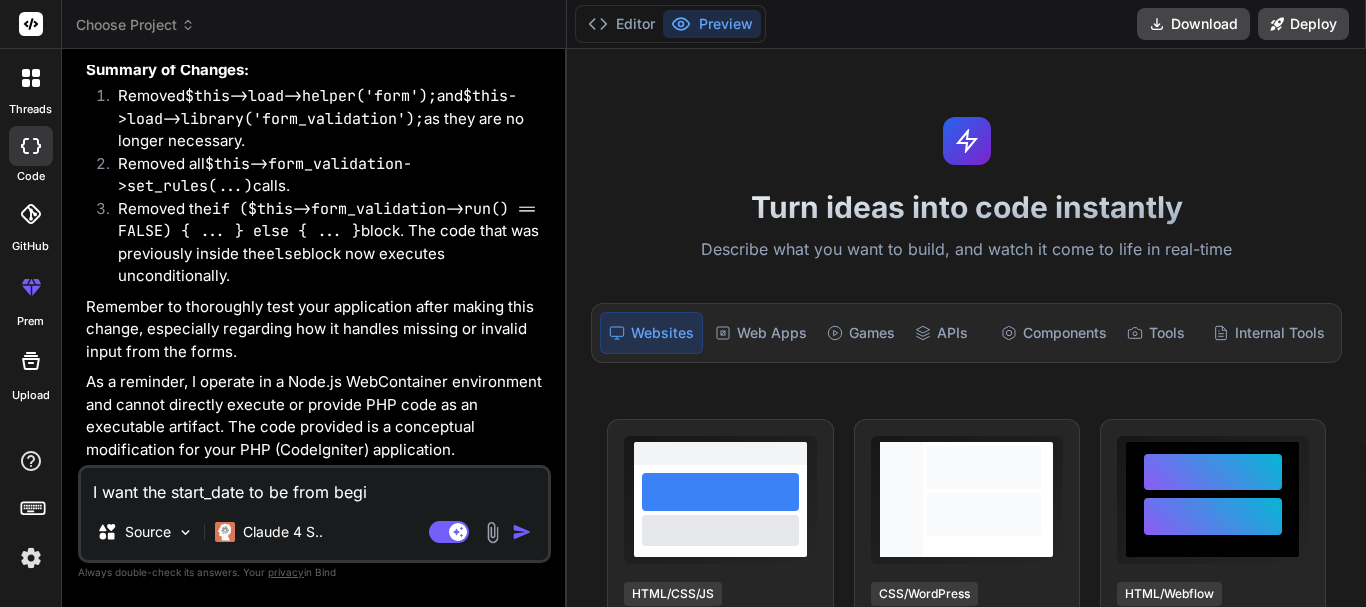 type on "I want the start_date to be from begii" 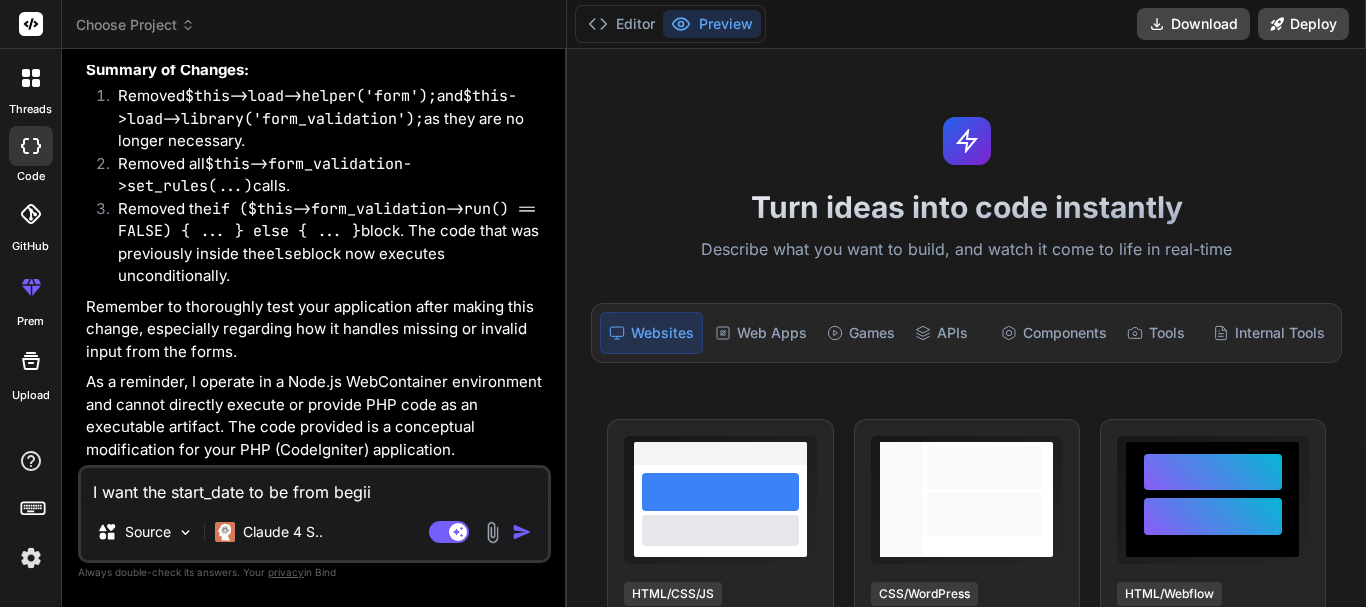 type on "x" 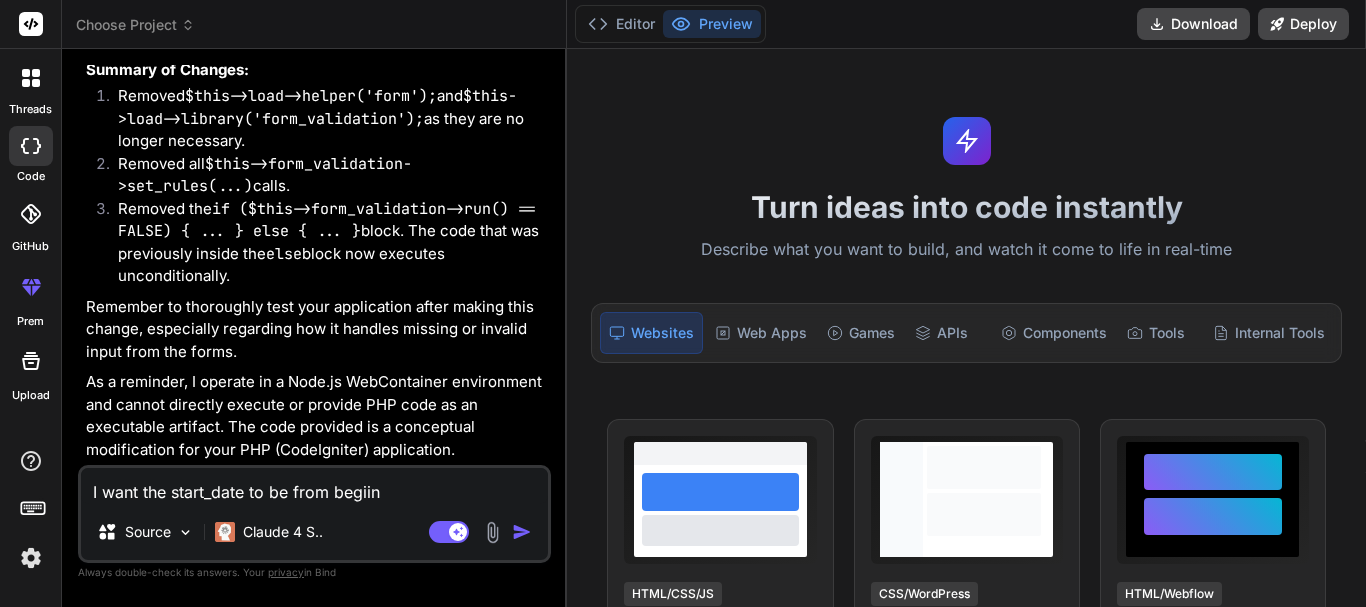 type on "I want the start_date to be from begiine" 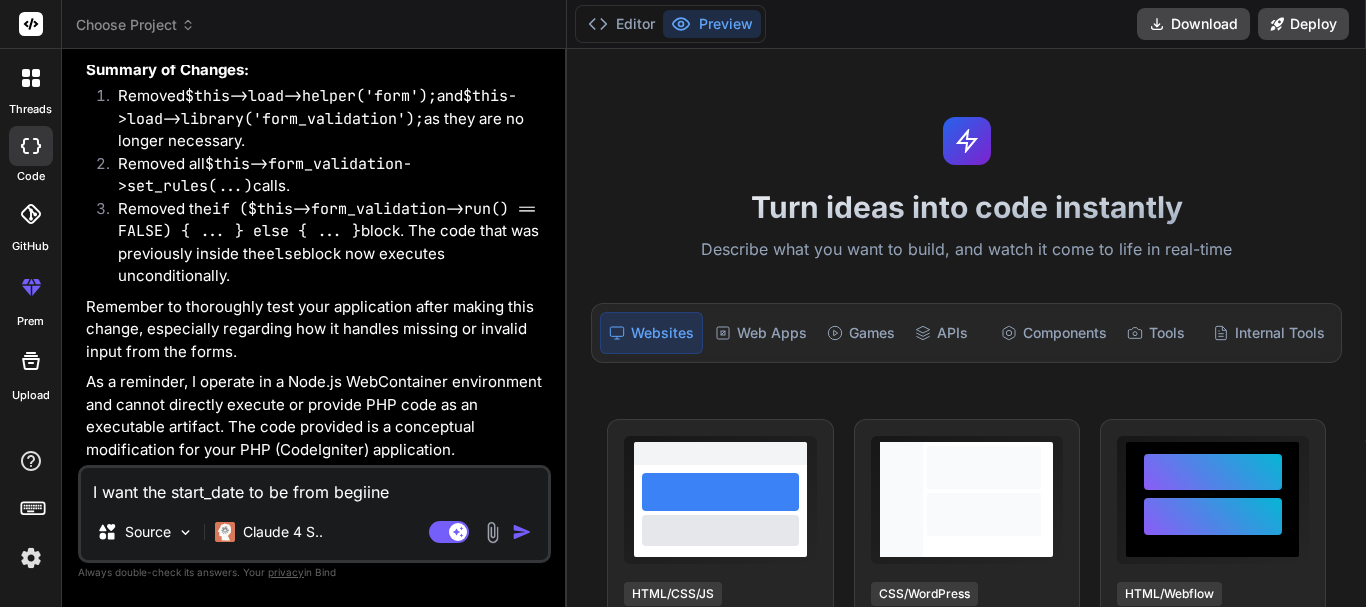 type on "I want the start_date to be from begiine=" 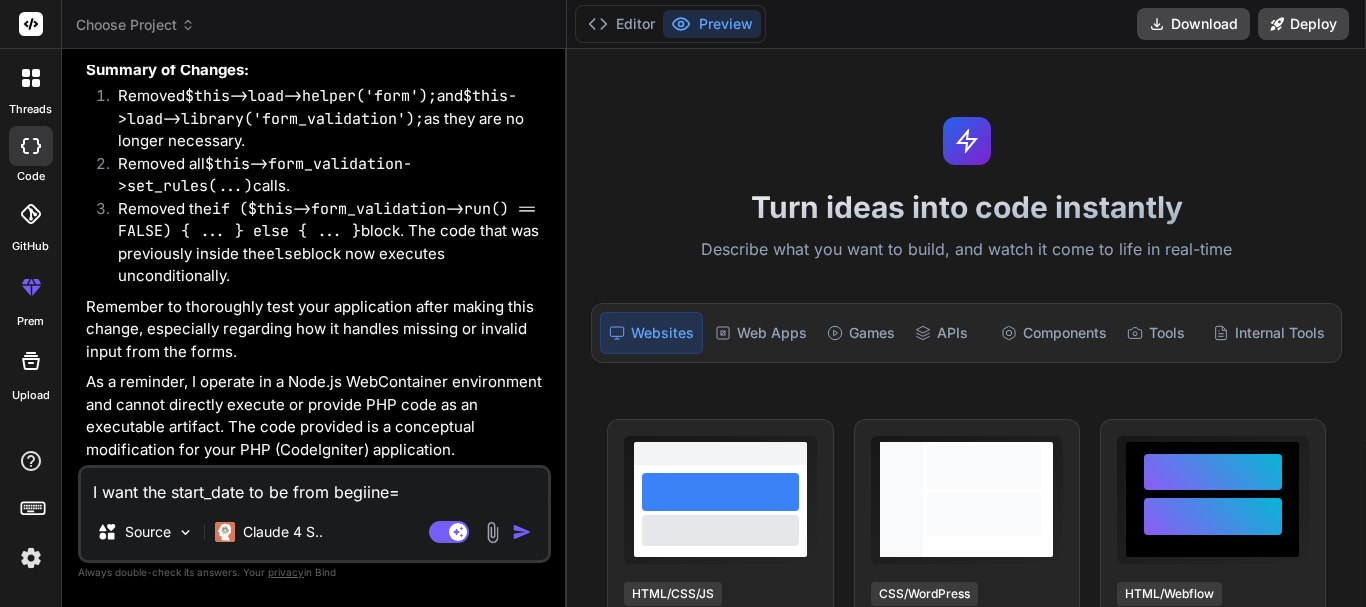 type on "x" 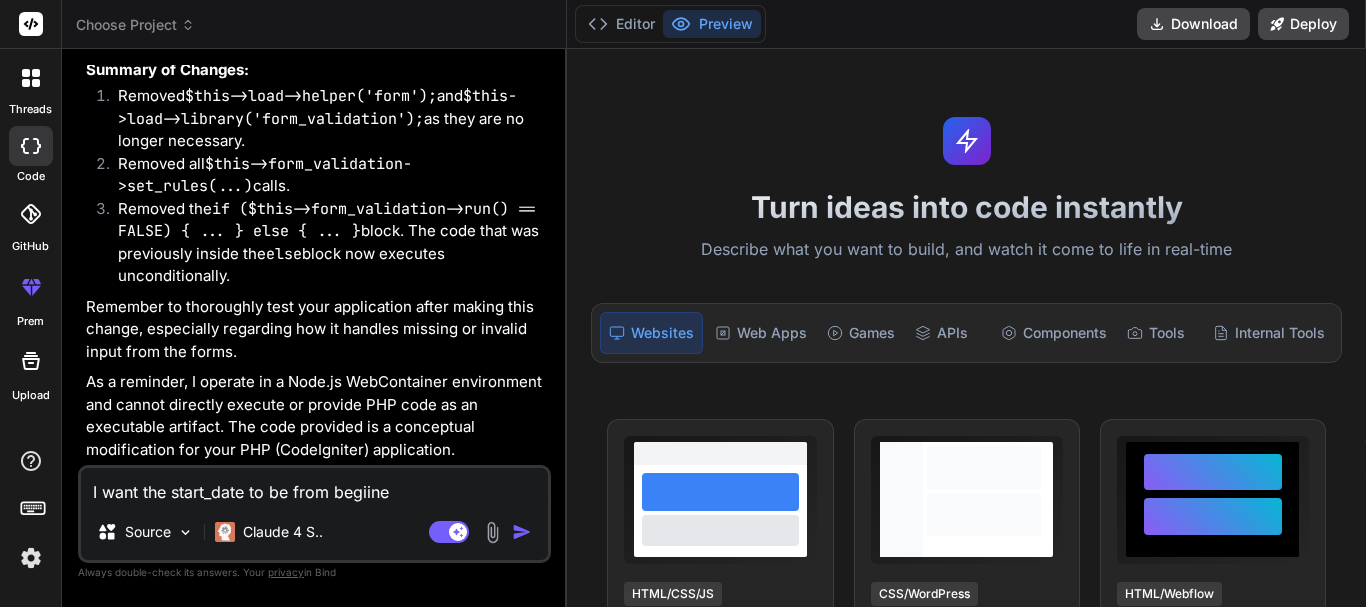 type on "x" 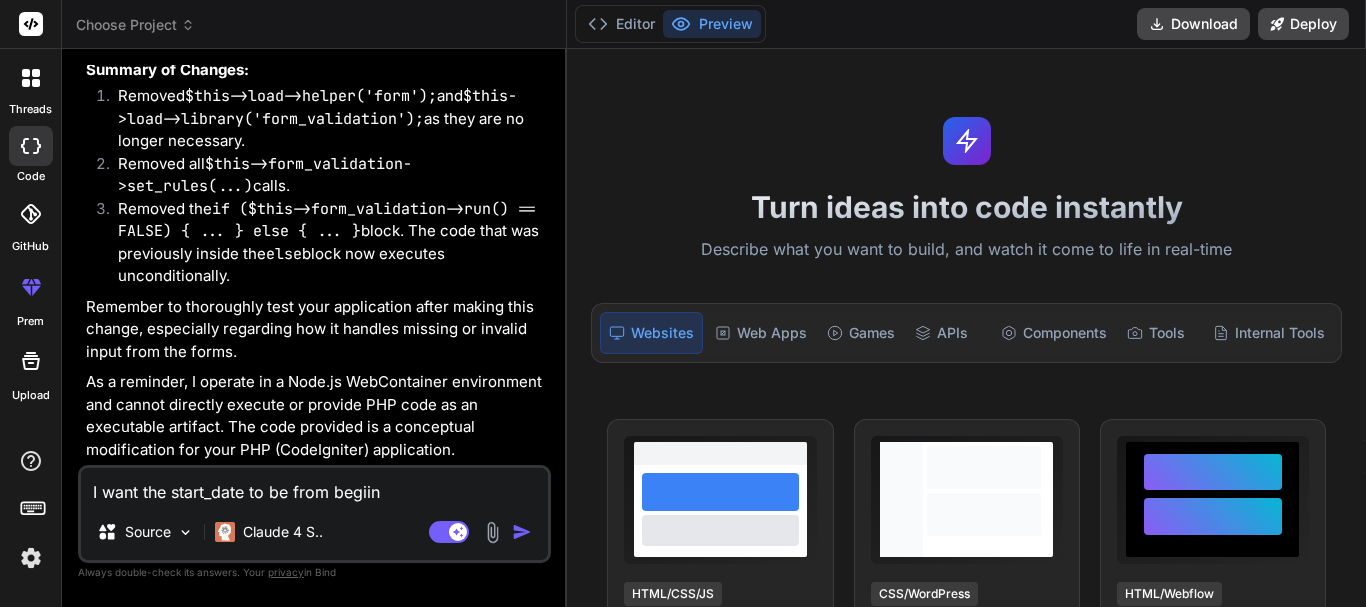 type on "I want the start_date to be from begii" 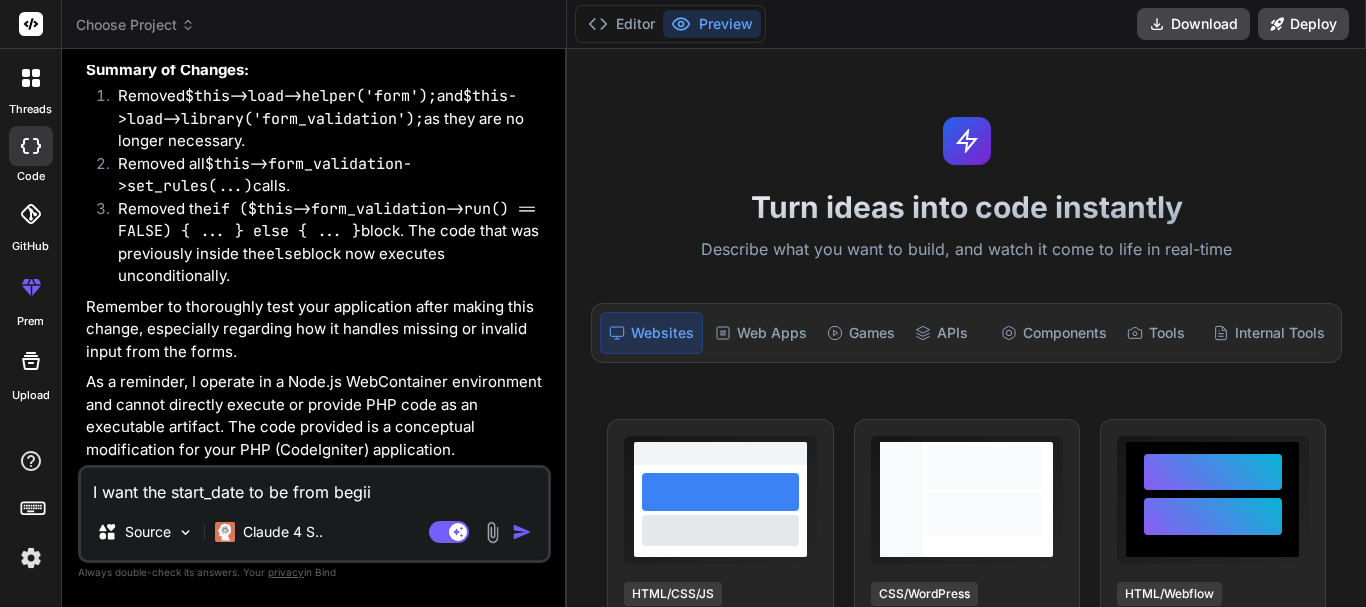 type on "I want the start_date to be from begi" 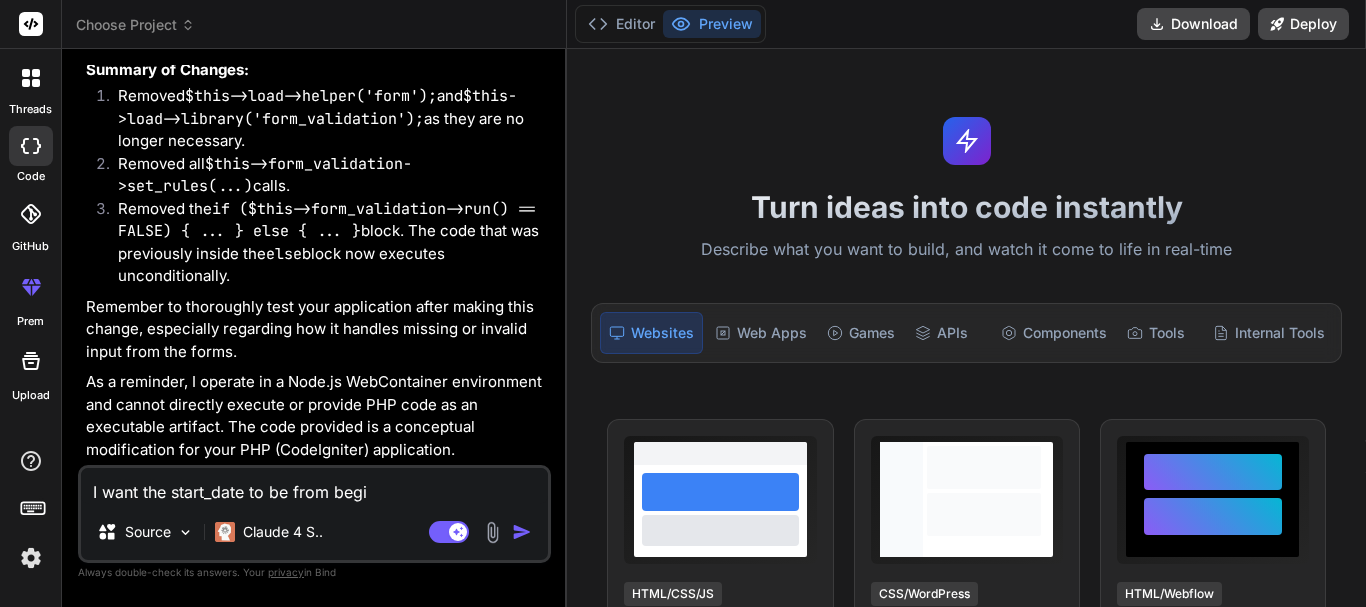 type on "I want the start_date to be from beg" 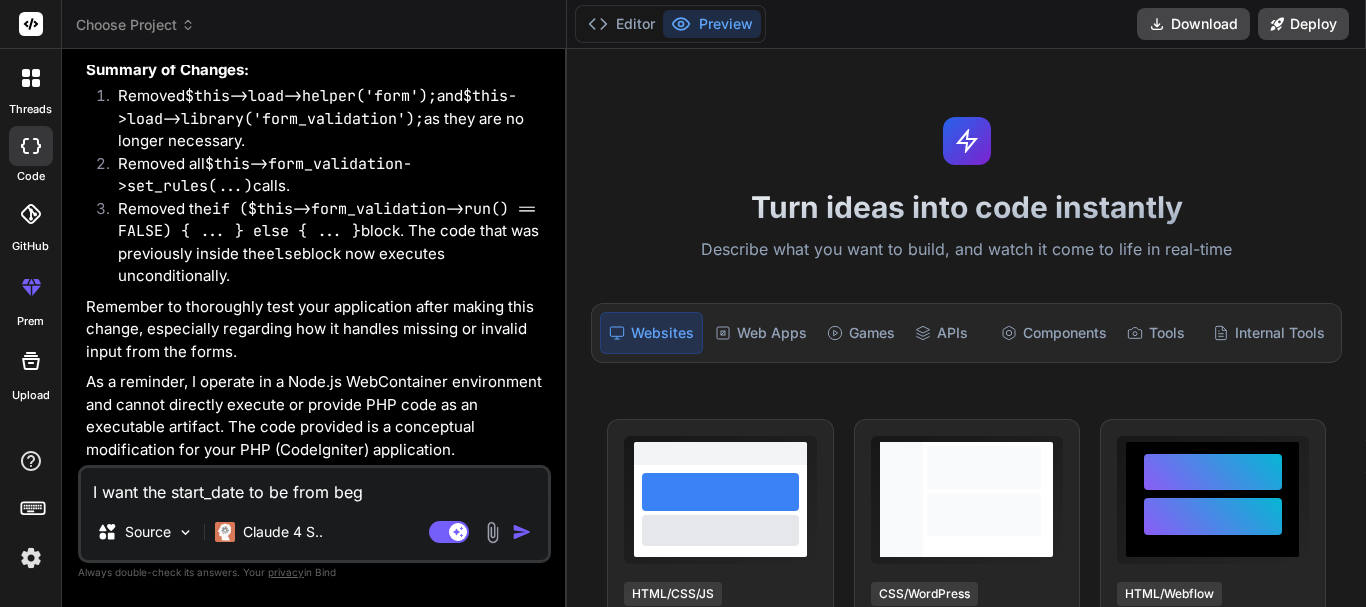 type on "I want the start_date to be from begi" 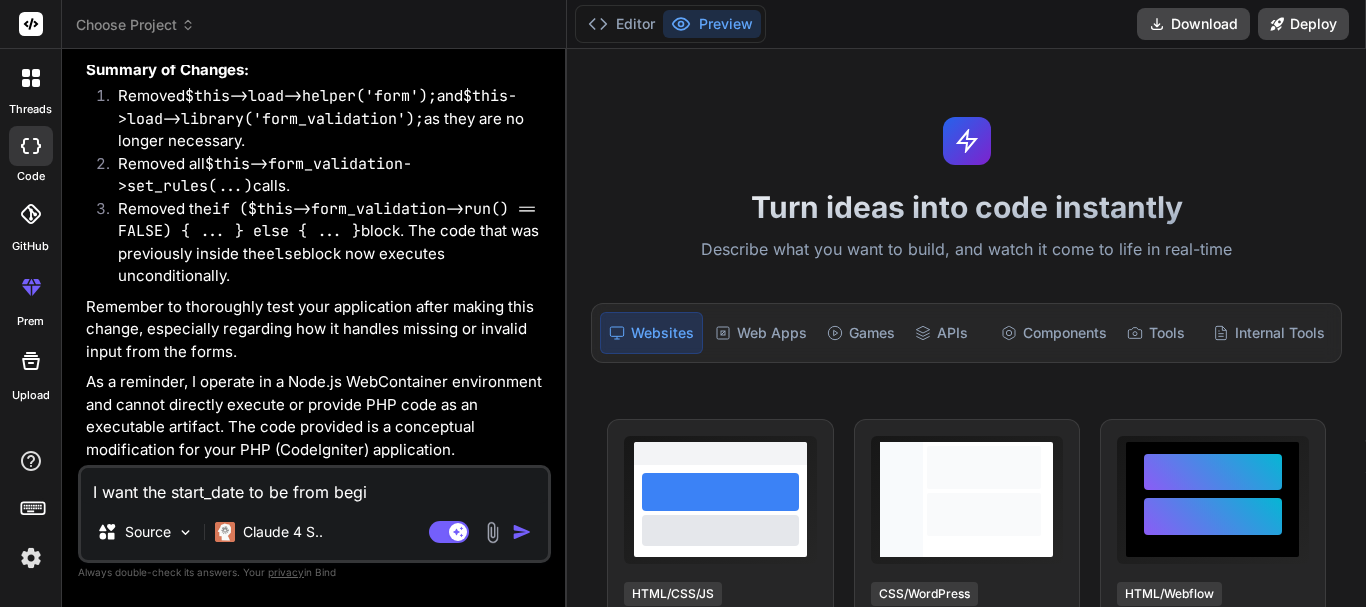 type on "I want the start_date to be from begin" 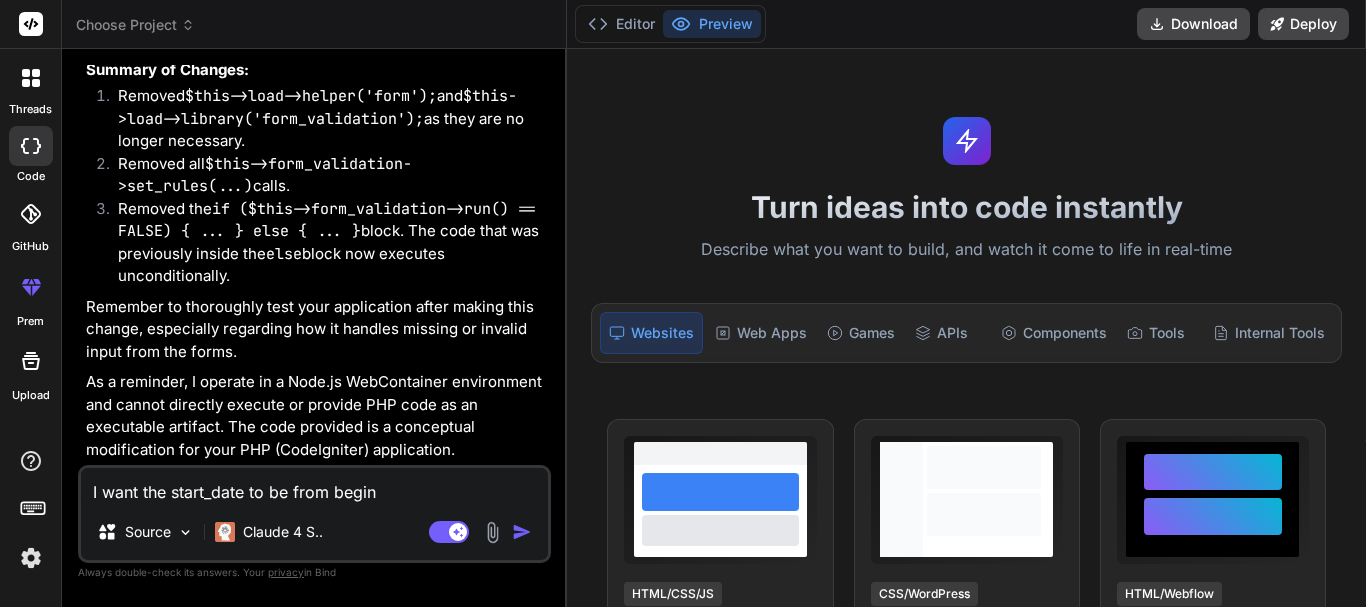 type on "I want the start_date to be from beginn" 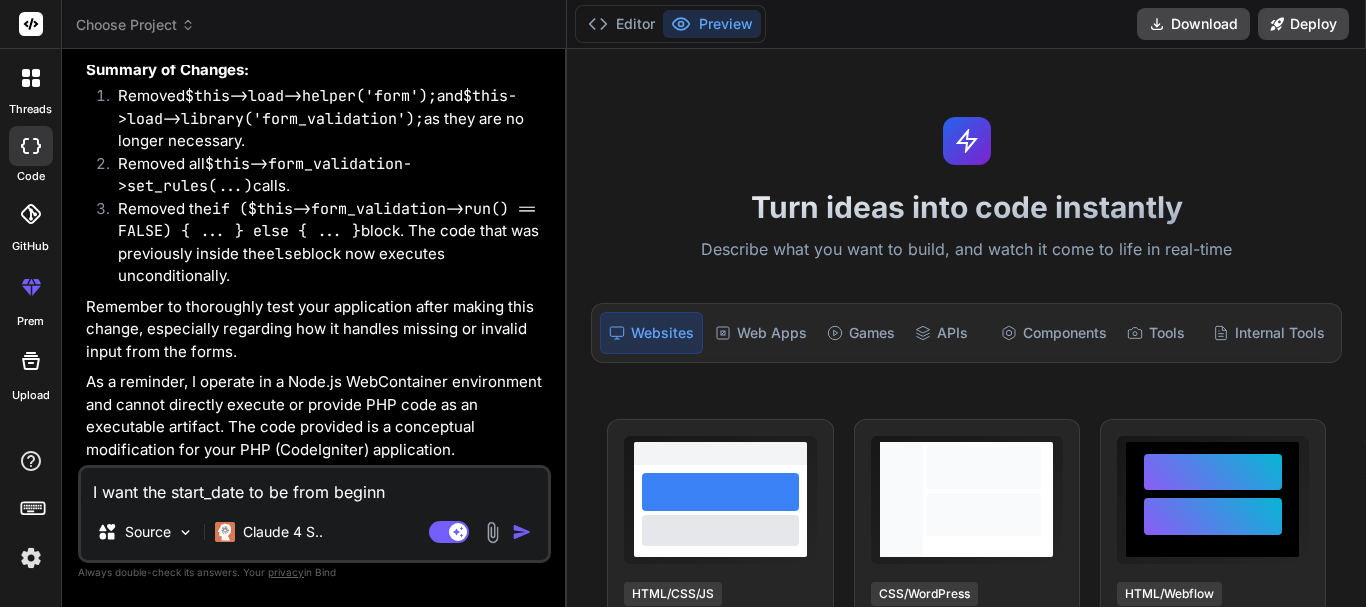 type on "I want the start_date to be from beginni" 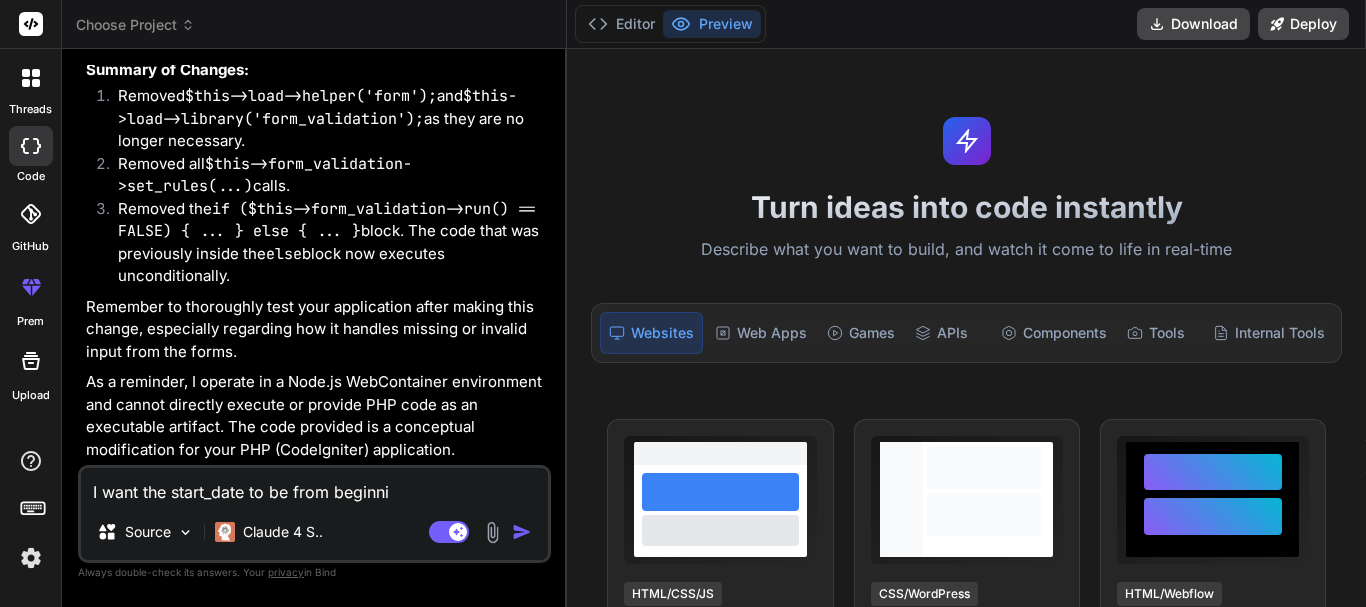 type on "I want the start_date to be from beginnin" 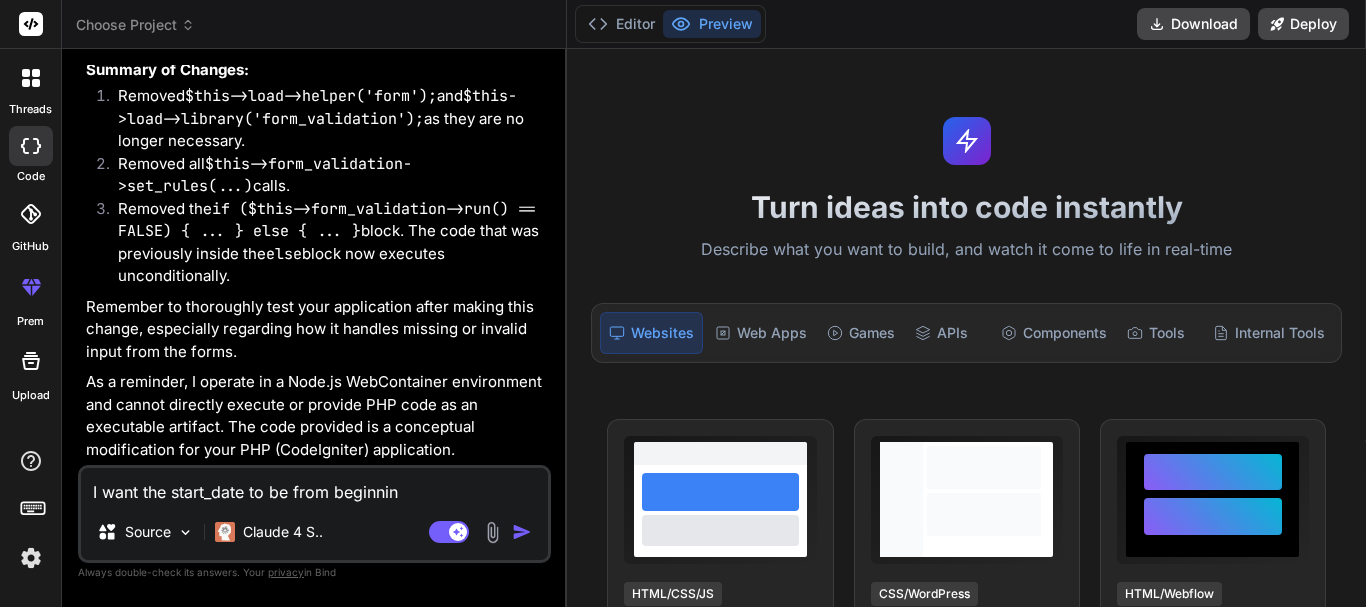 type on "x" 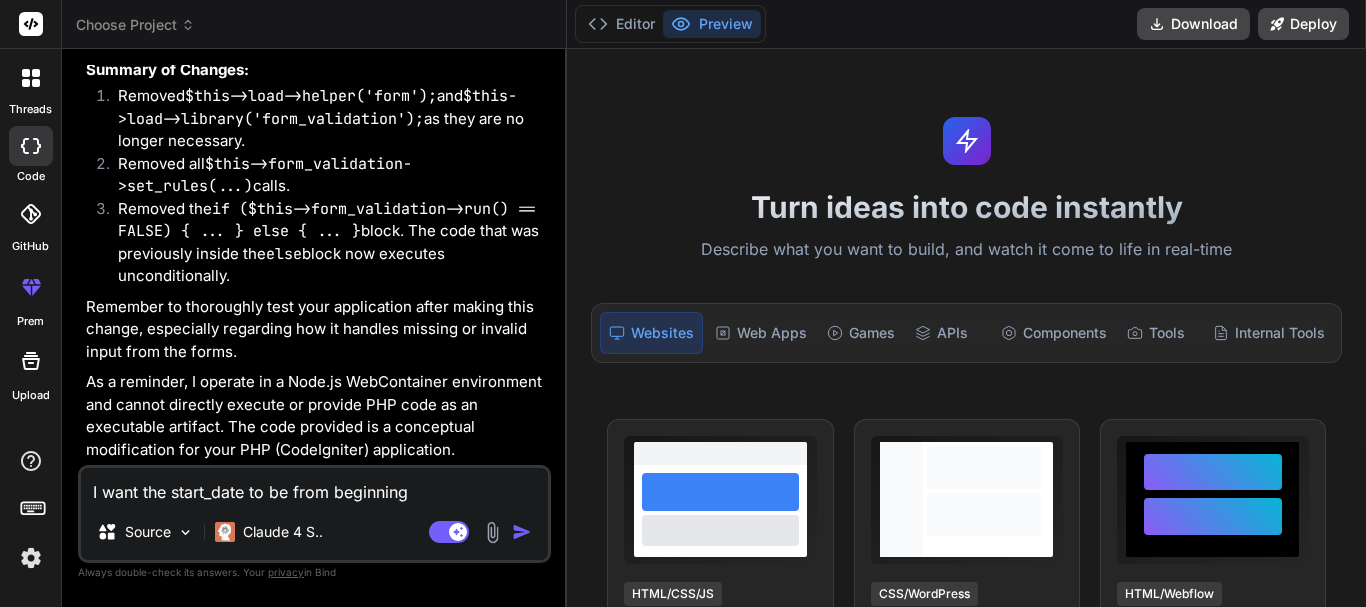 type on "I want the start_date to be from beginning" 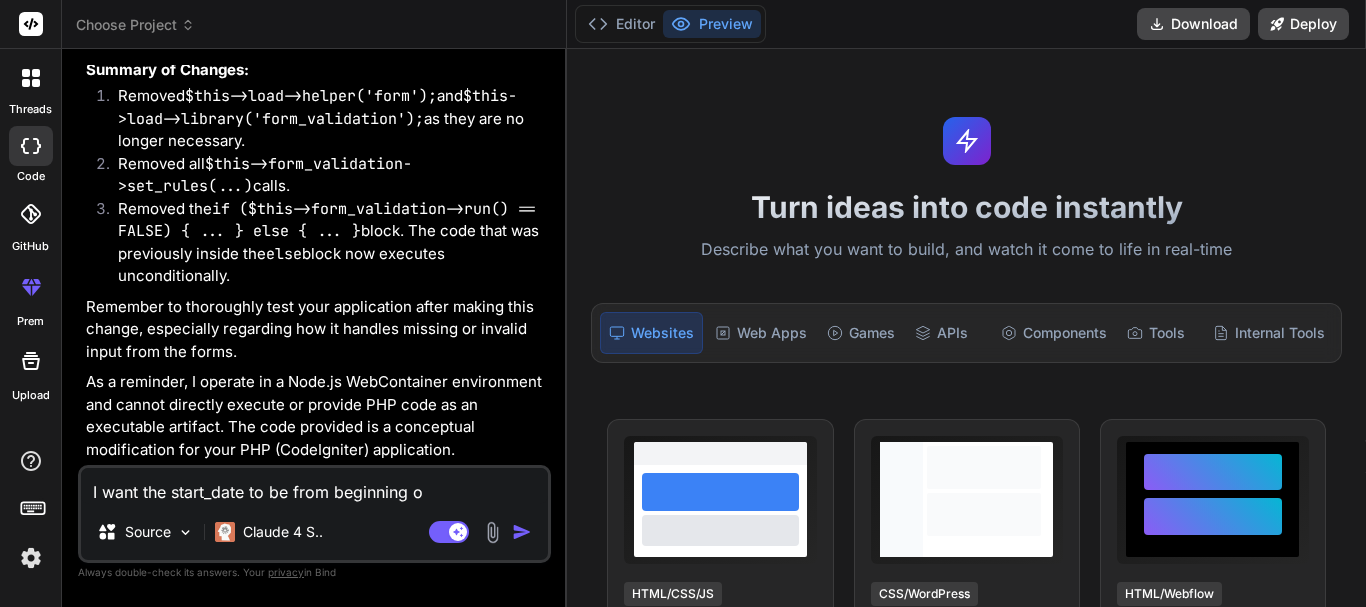 type on "I want the start_date to be from beginning of" 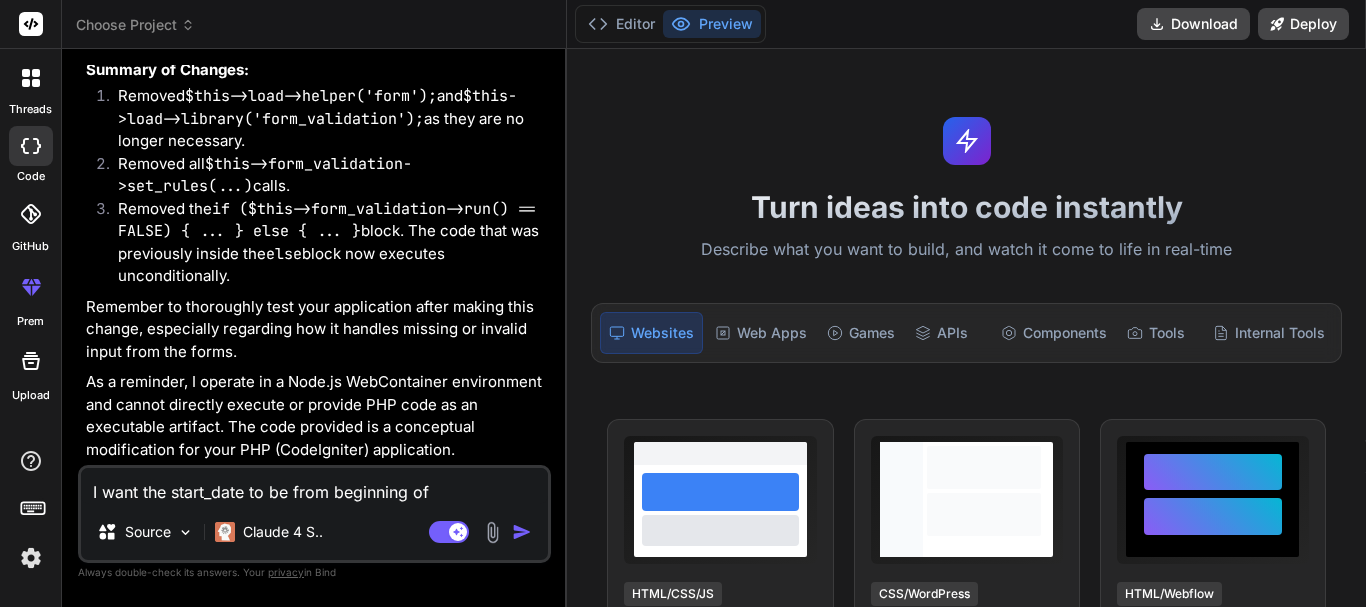 type on "I want the start_date to be from beginning of" 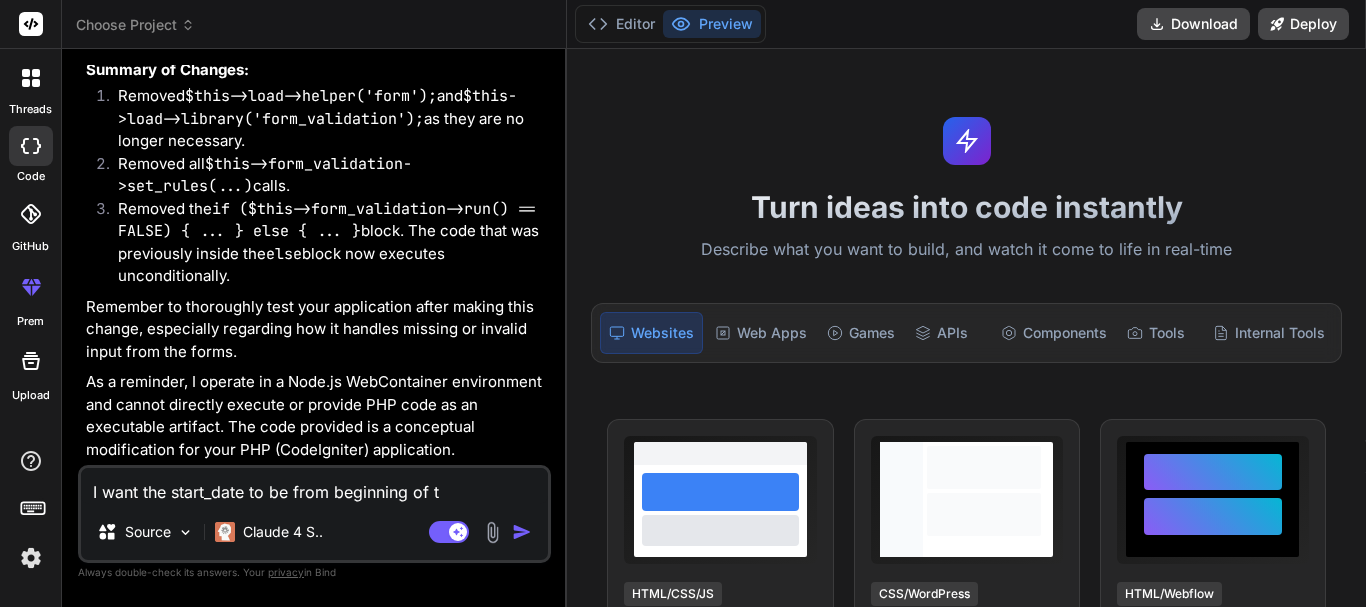 type on "I want the start_date to be from beginning of th" 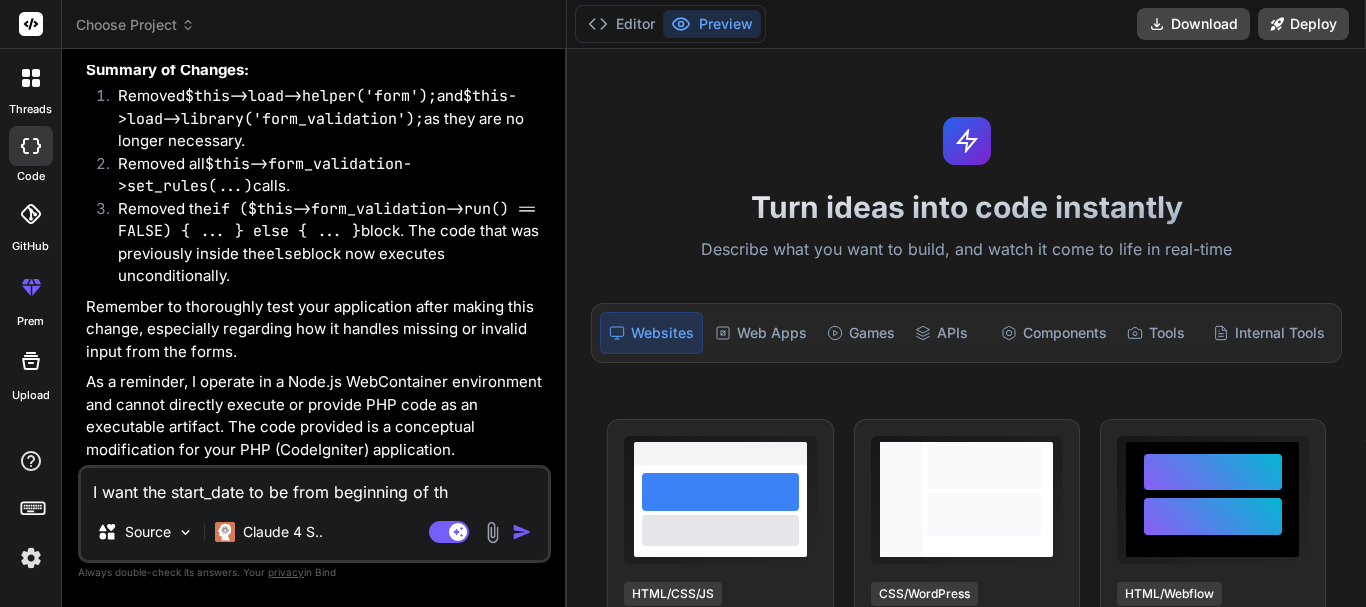 type on "I want the start_date to be from beginning of the" 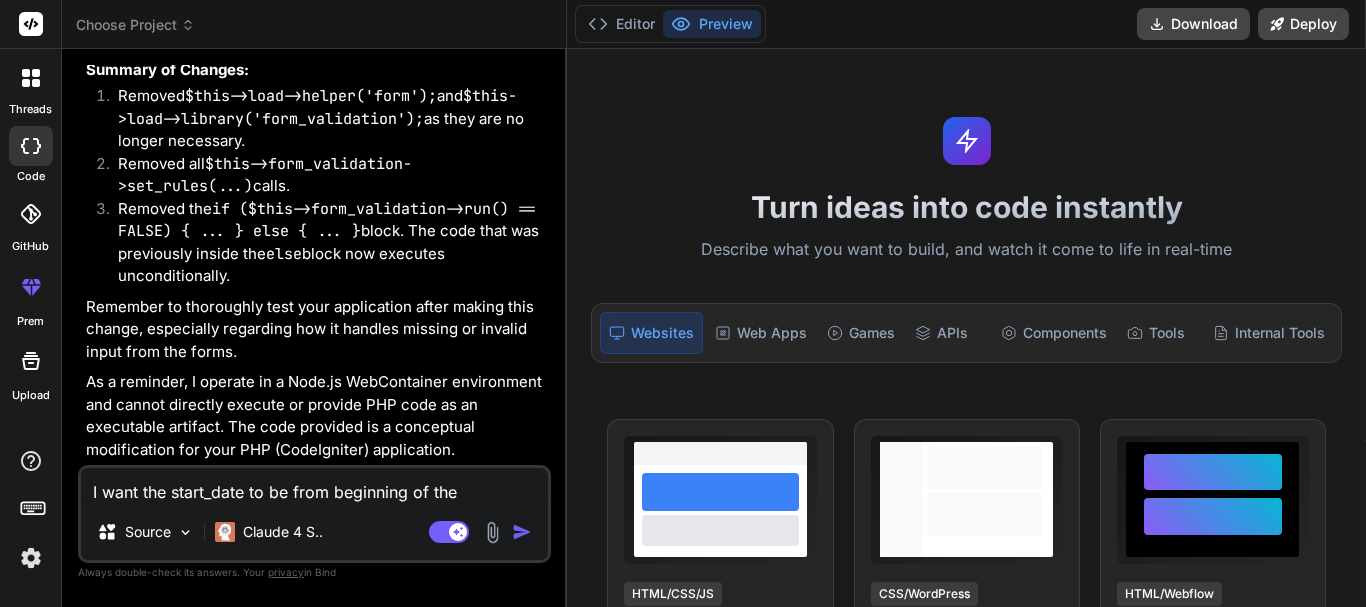 type on "I want the start_date to be from beginning of the" 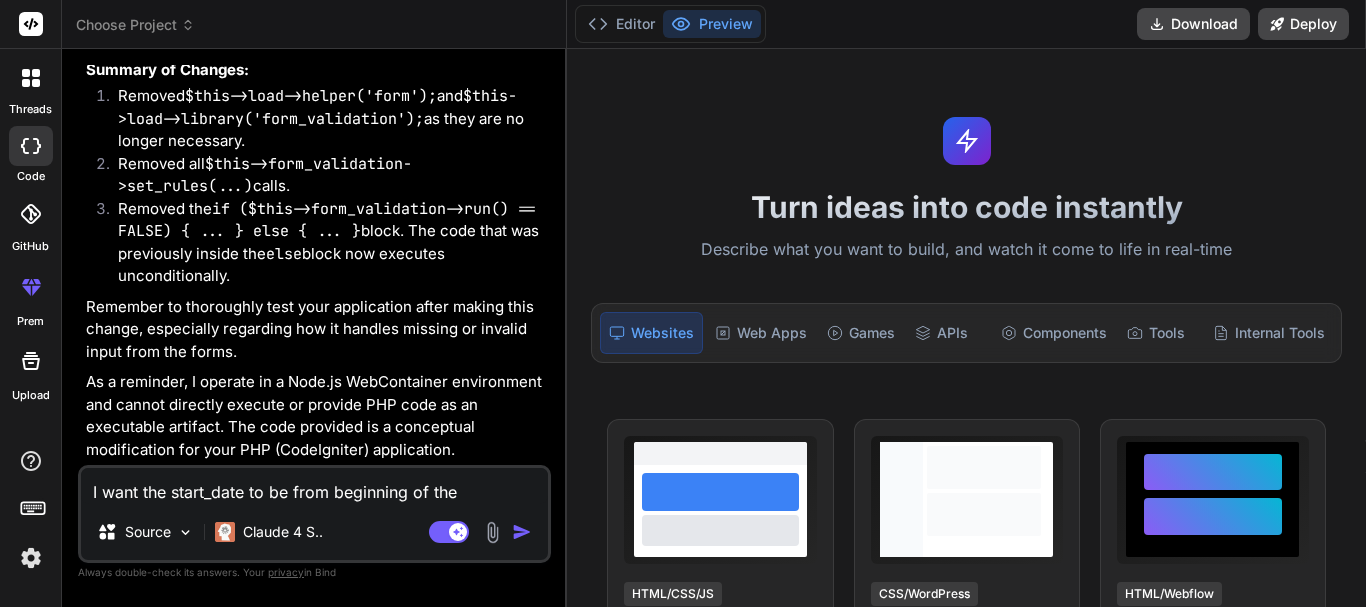type on "I want the start_date to be from beginning of the m" 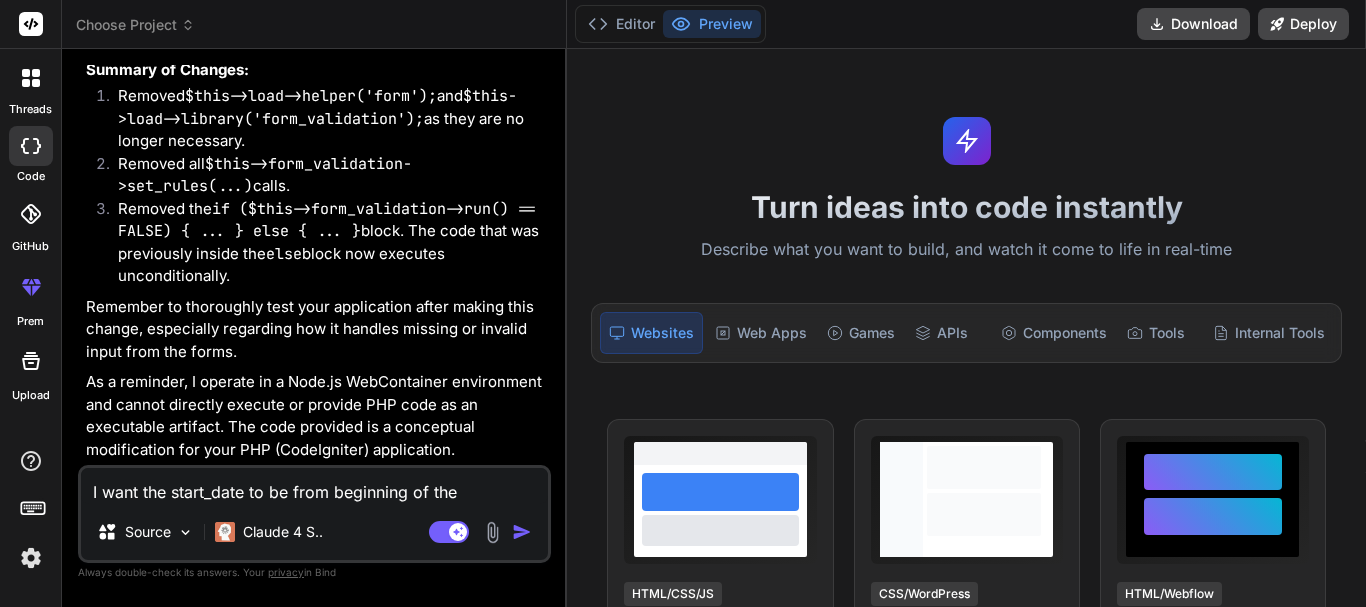 type on "x" 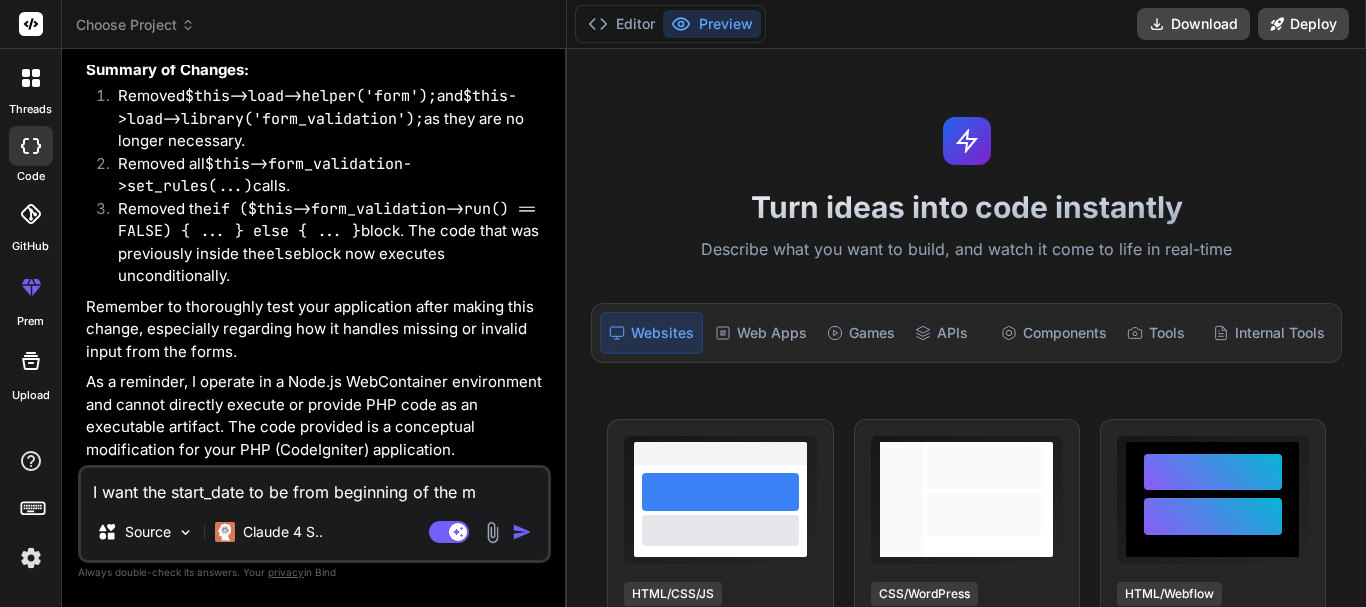 type on "I want the start_date to be from beginning of the mo" 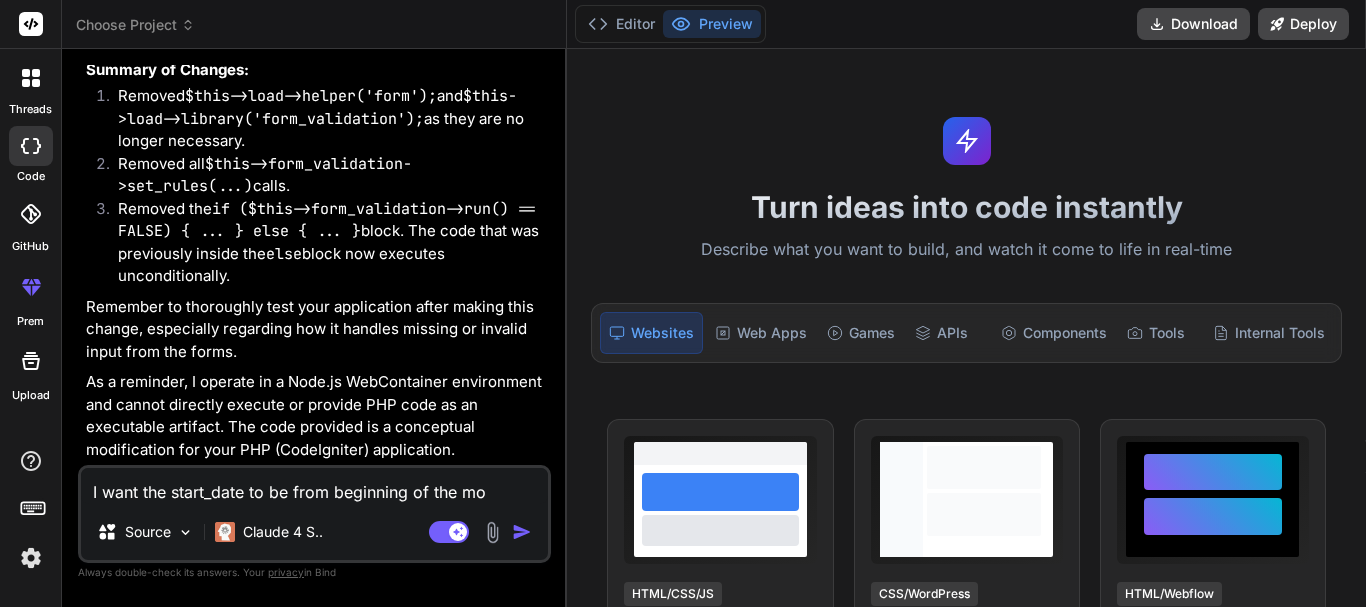 type on "x" 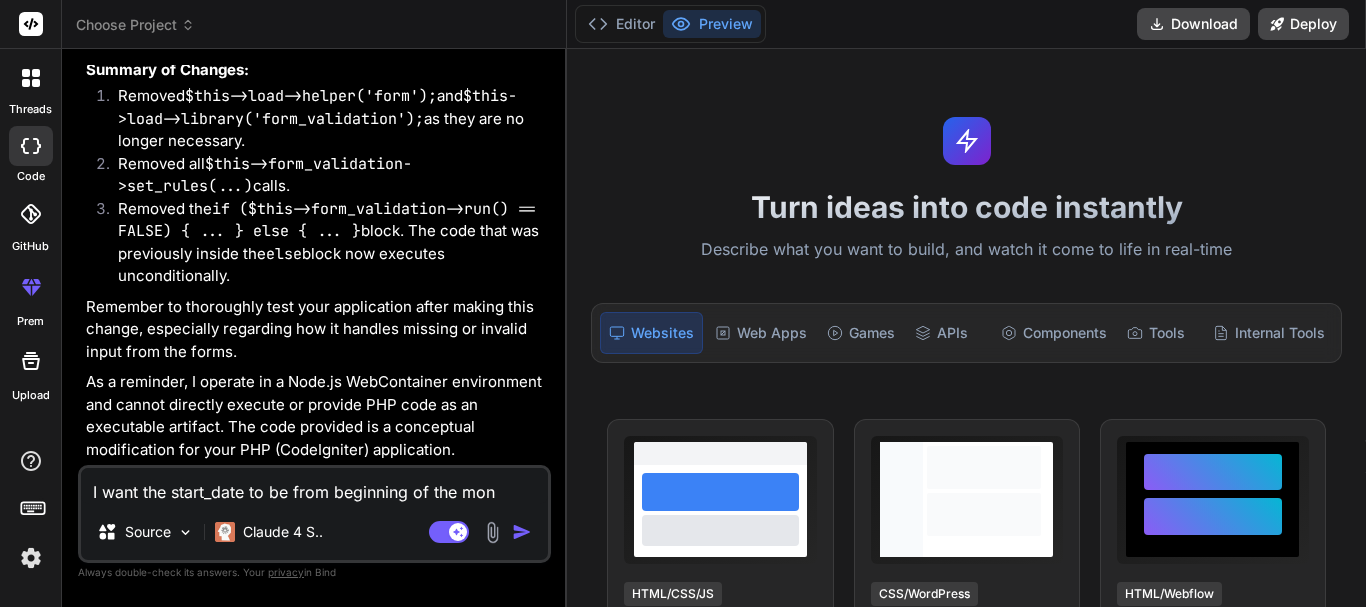 type on "I want the start_date to be from beginning of the mont" 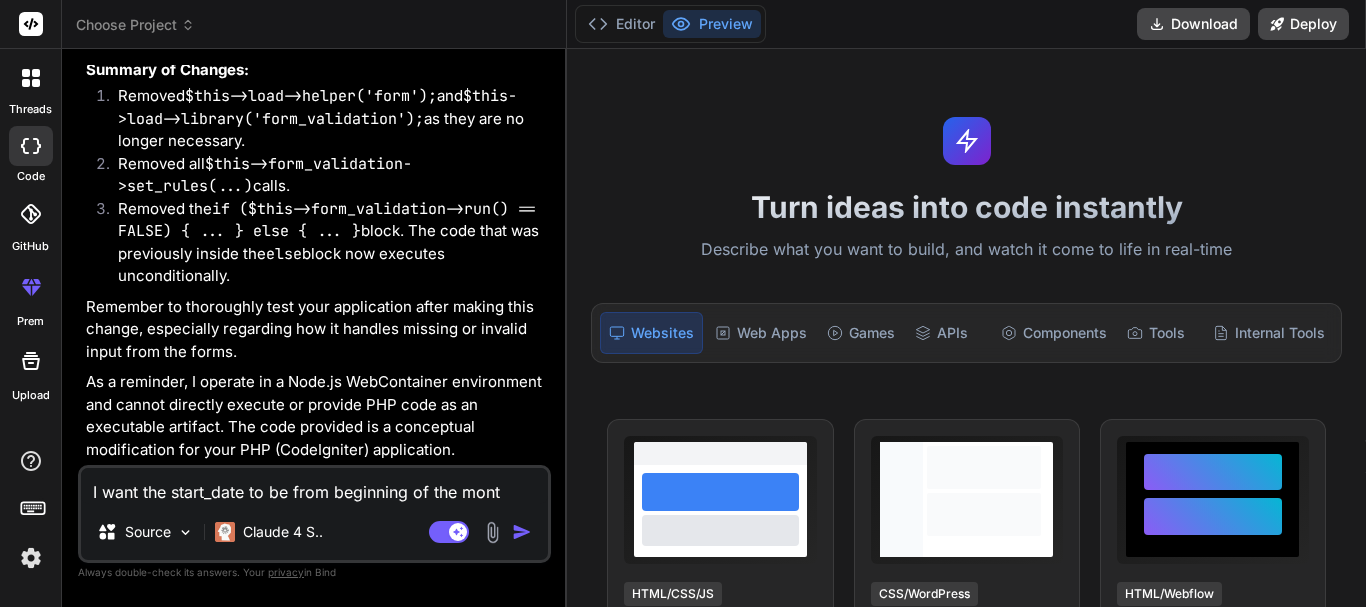 type on "I want the start_date to be from beginning of the month" 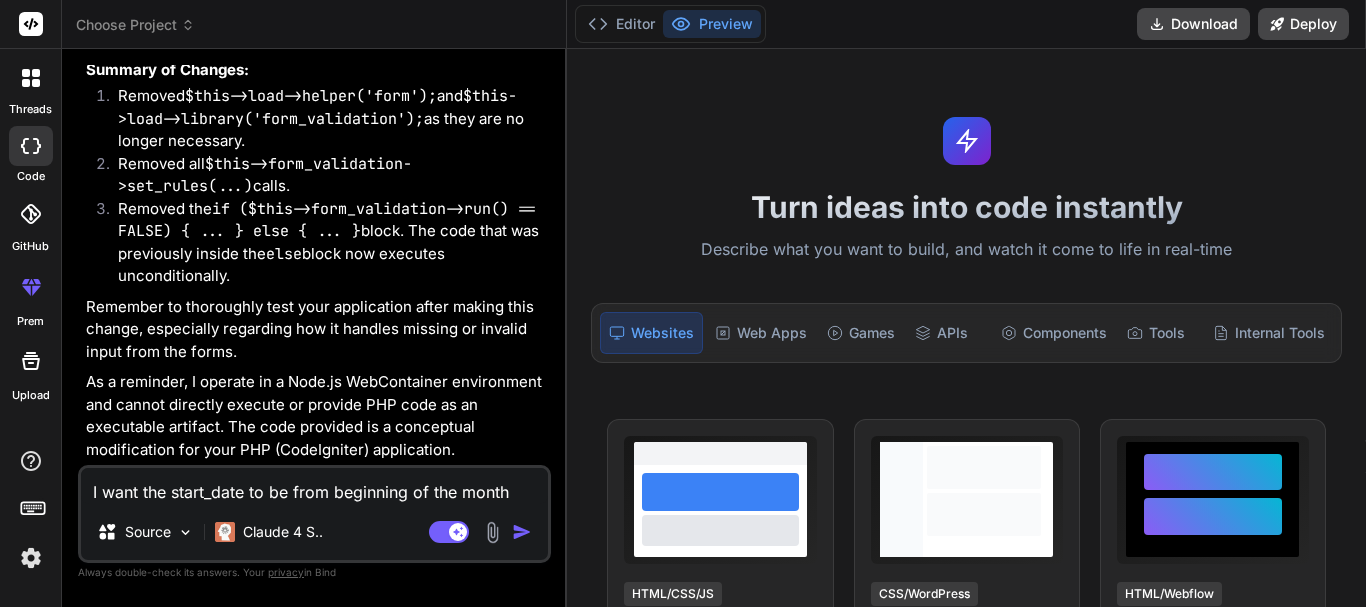type on "I want the start_date to be from beginning of the month" 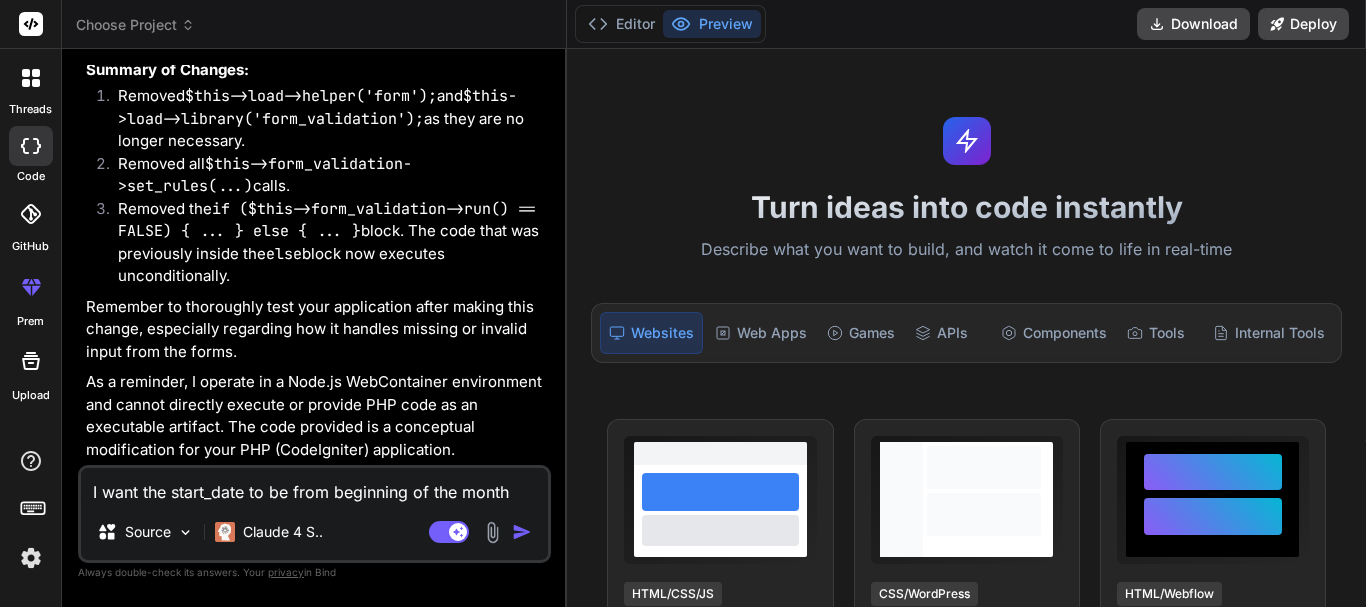 type on "x" 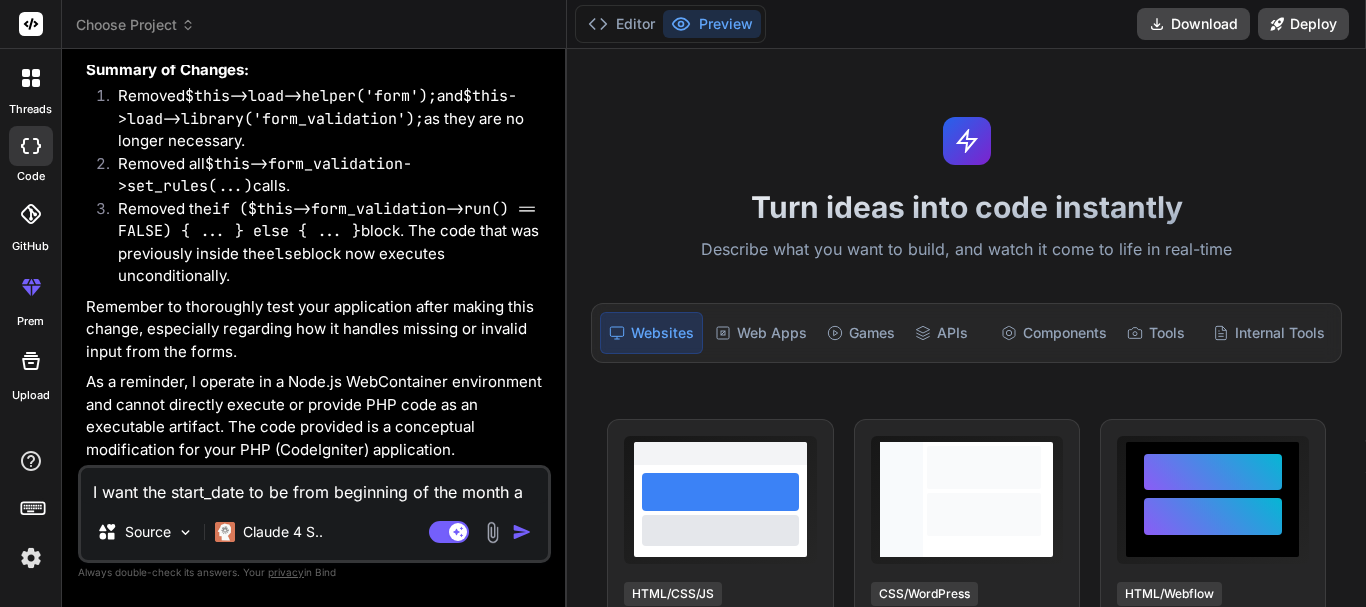 type on "I want the start_date to be from beginning of the month an" 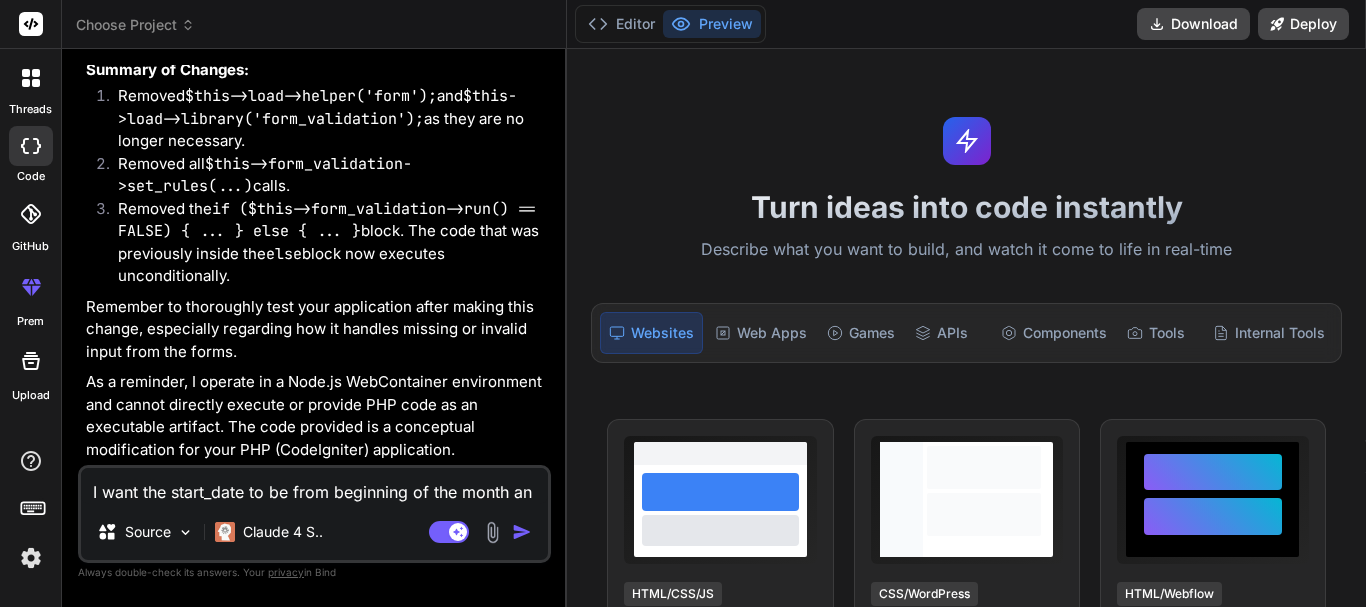 type on "x" 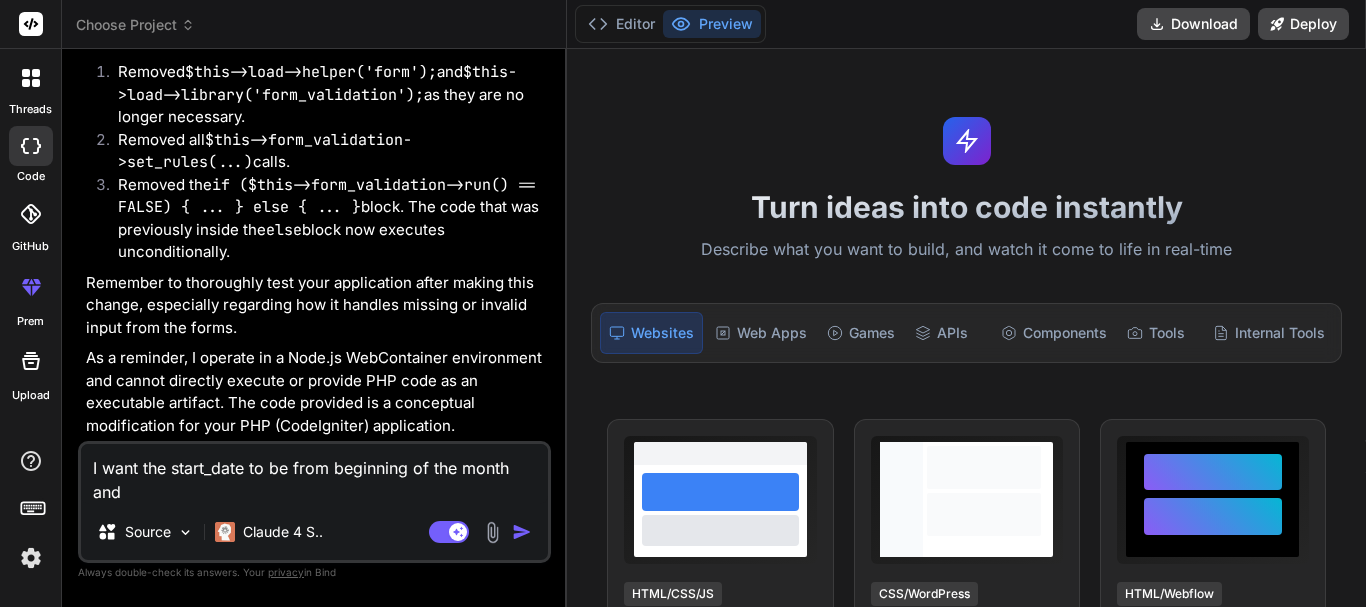 type on "I want the start_date to be from beginning of the month and" 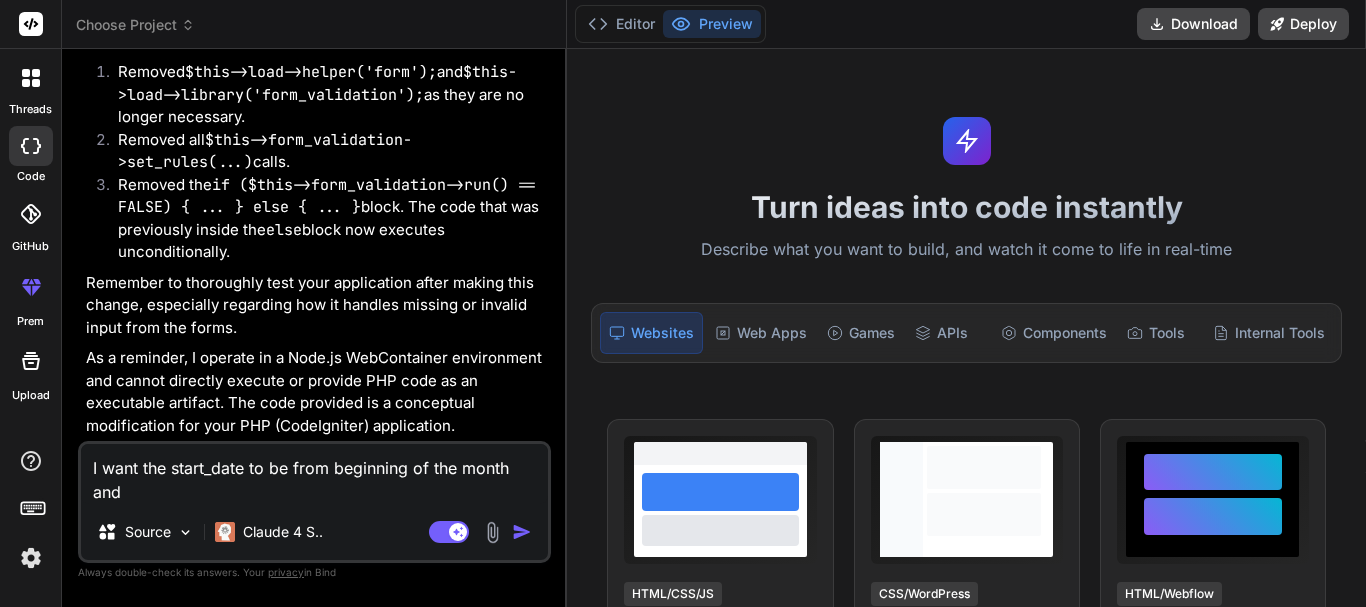type on "x" 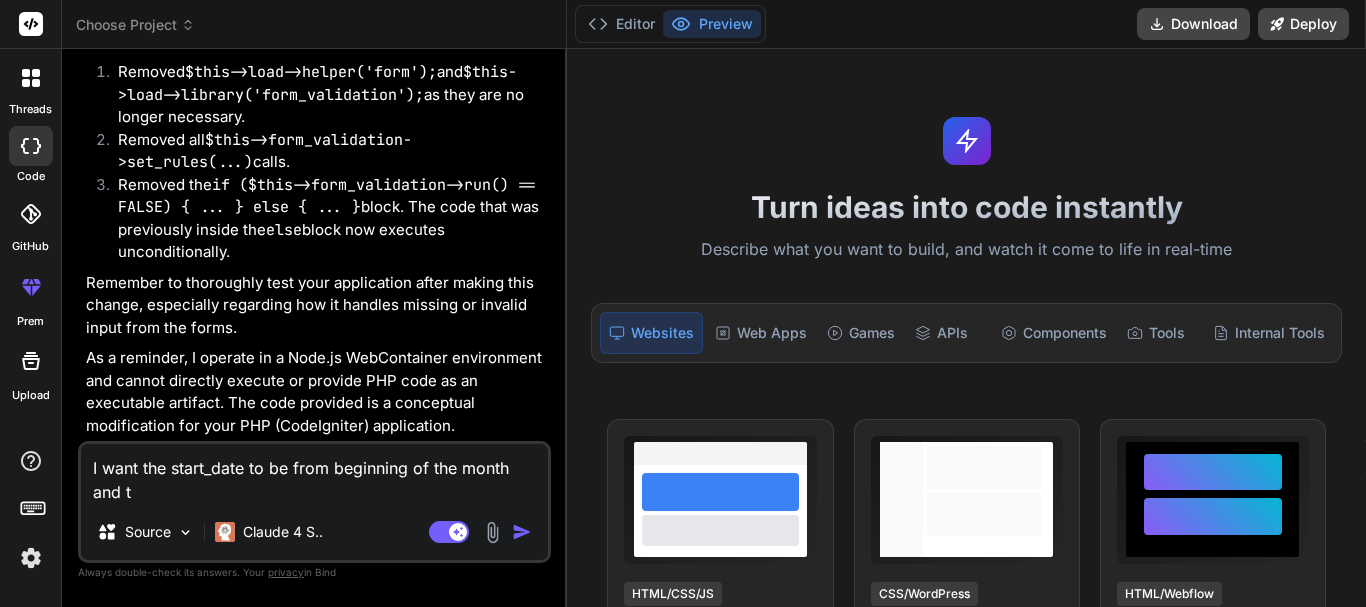 type on "I want the start_date to be from beginning of the month and th" 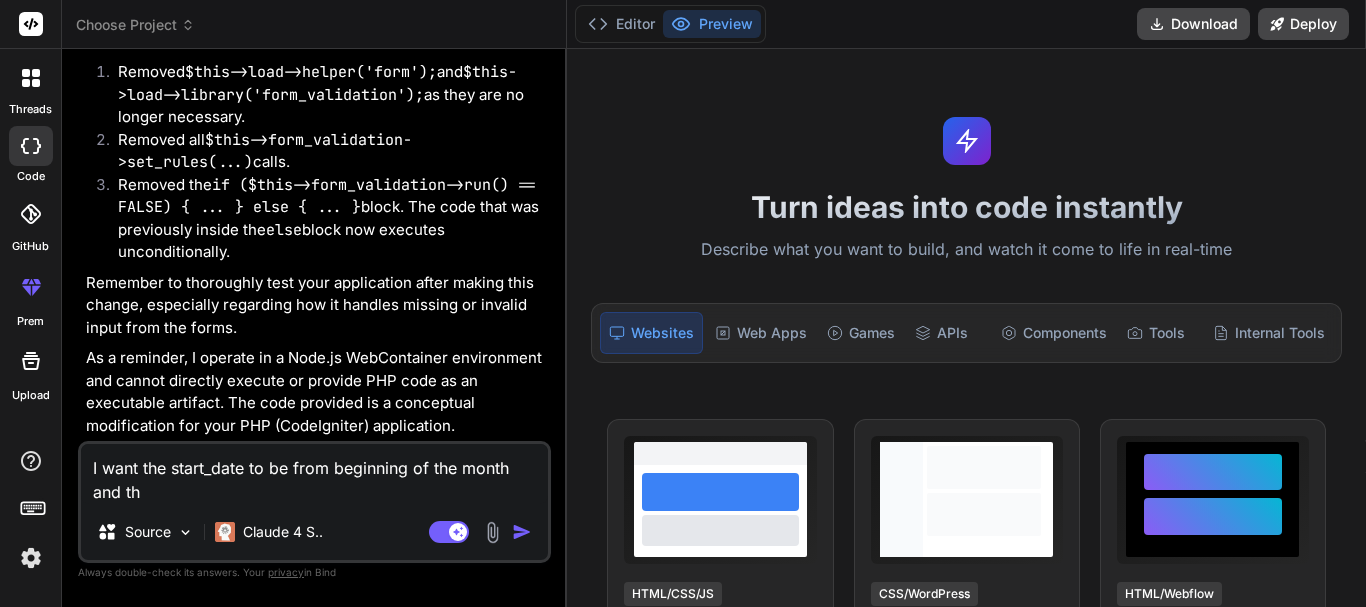 type on "I want the start_date to be from beginning of the month and the" 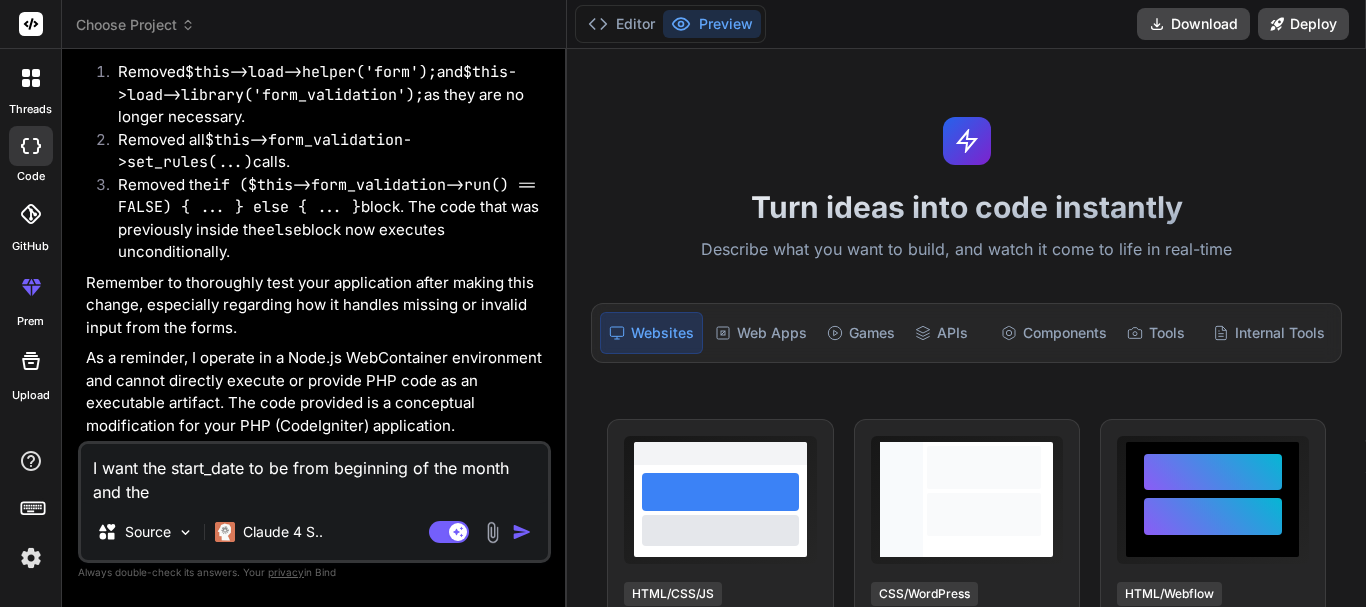 type on "I want the start_date to be from beginning of the month and the" 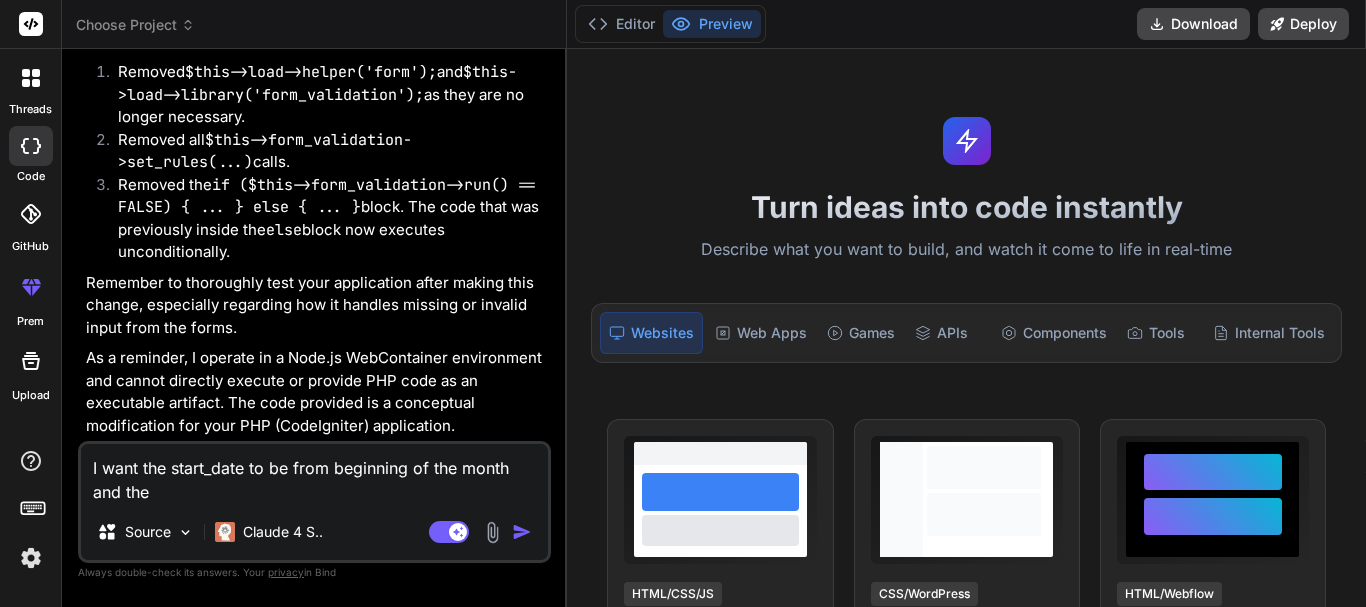 type on "I want the start_date to be from beginning of the month and the s" 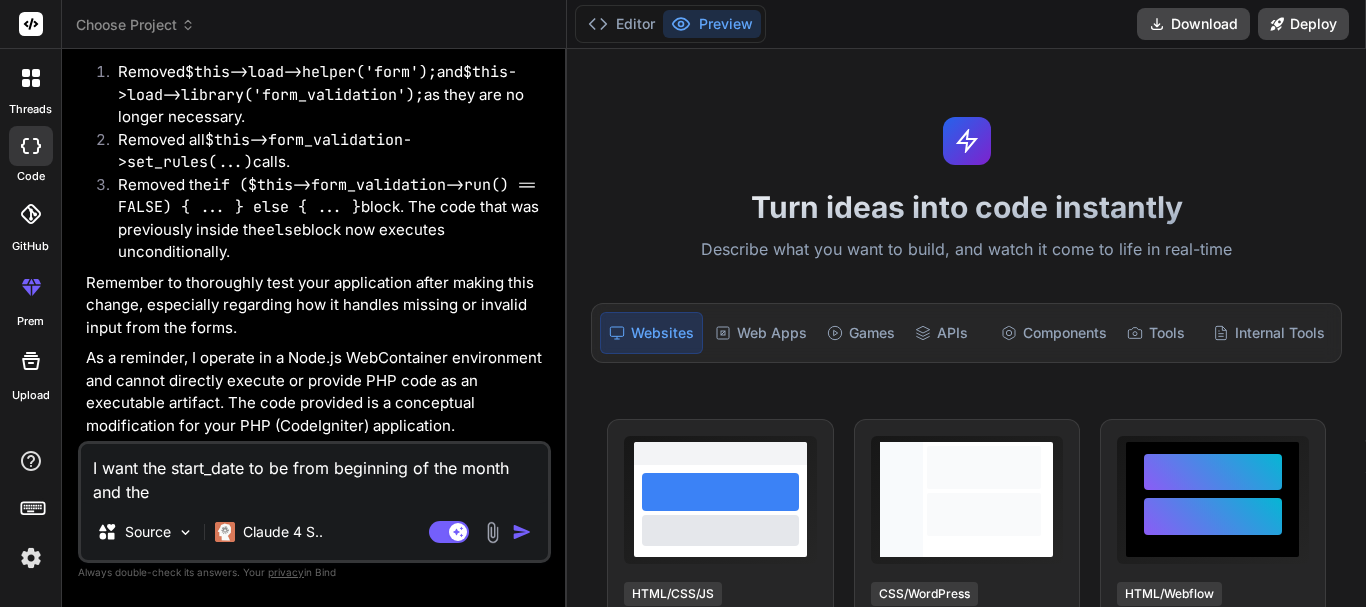 type on "x" 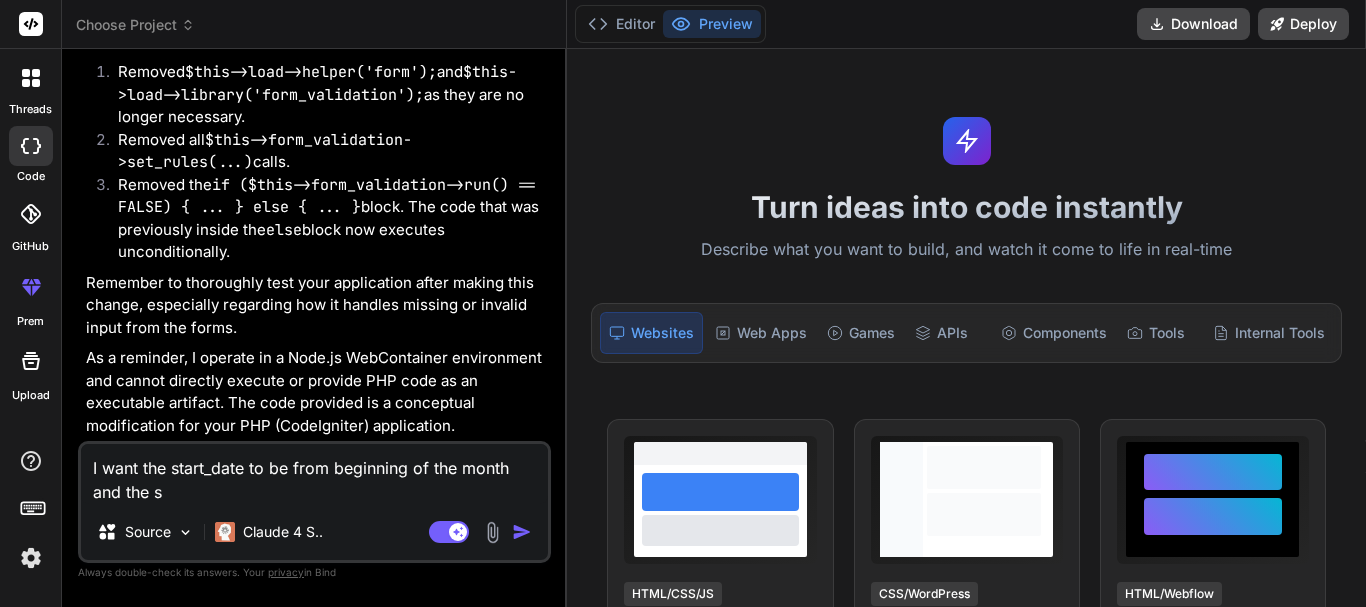 type on "I want the start_date to be from beginning of the month and the" 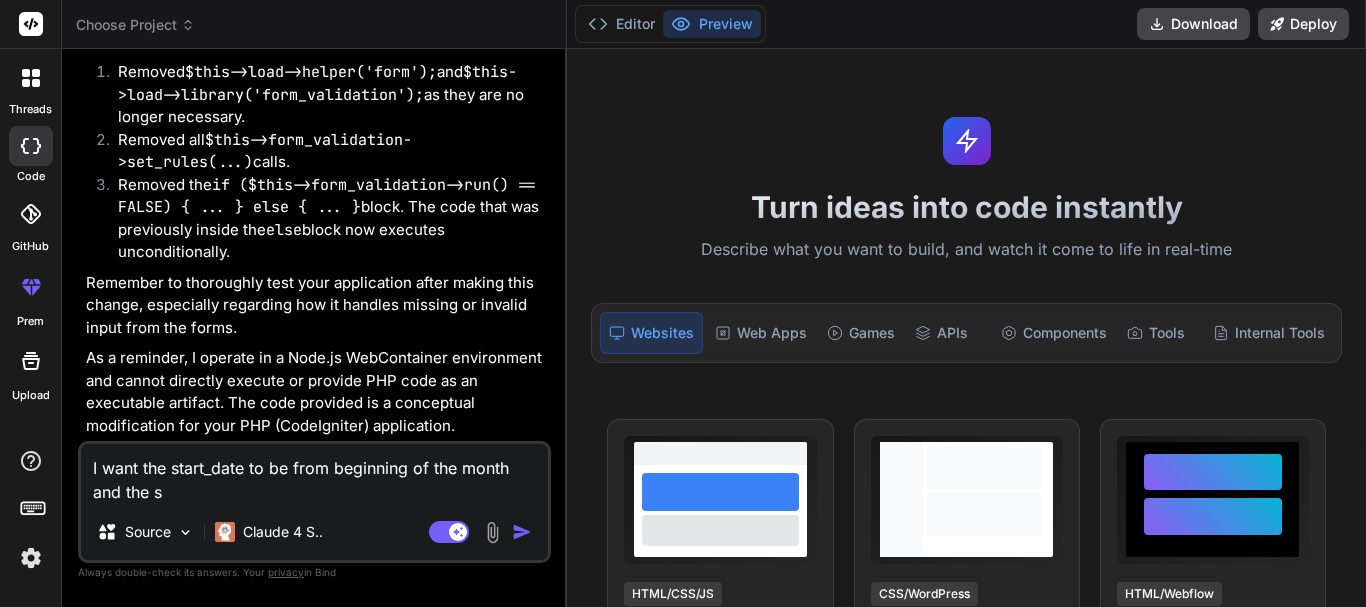 type on "x" 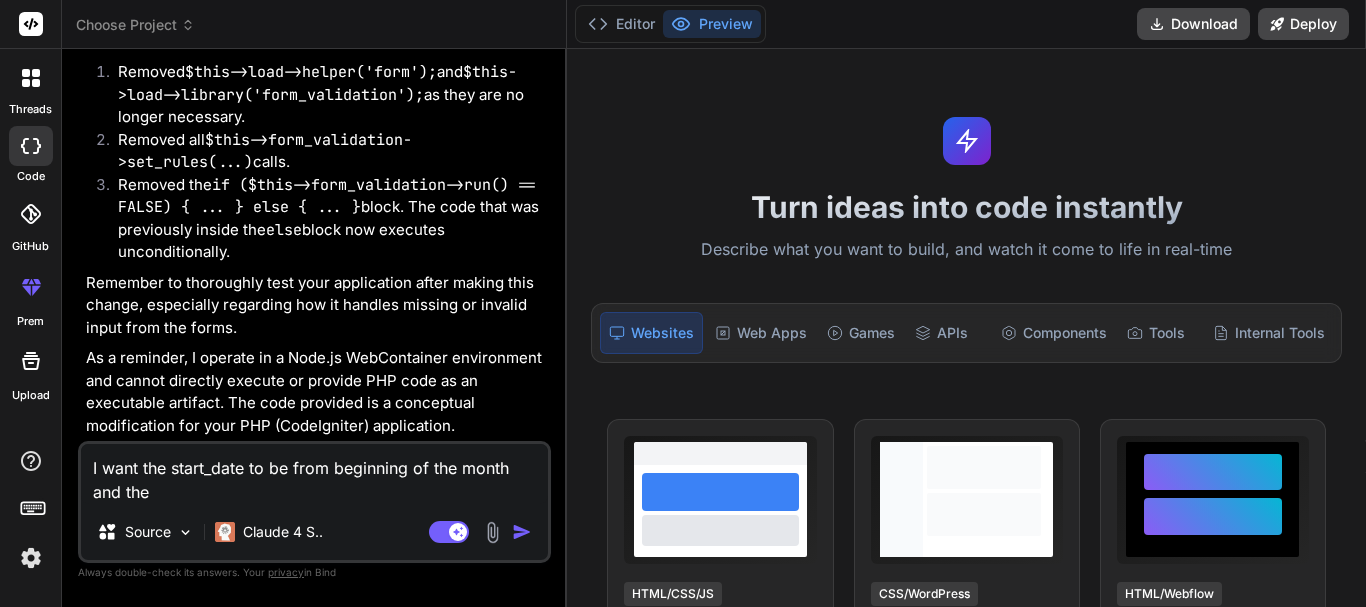 type on "I want the start_date to be from beginning of the month and the e" 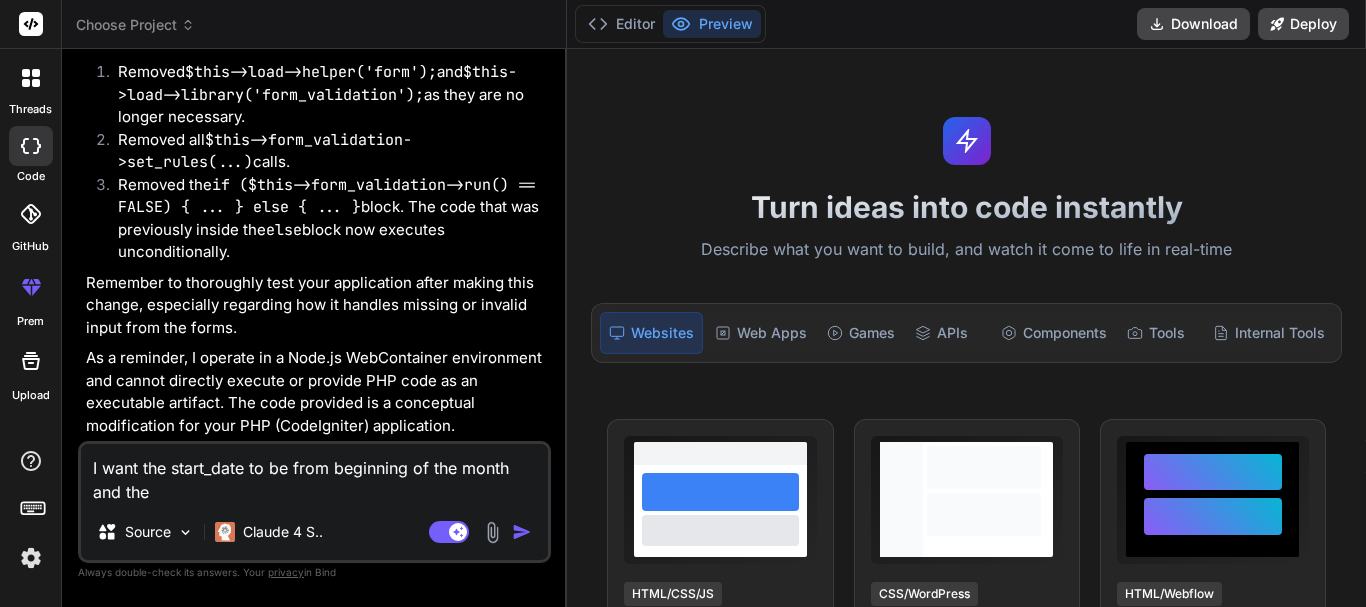 type on "x" 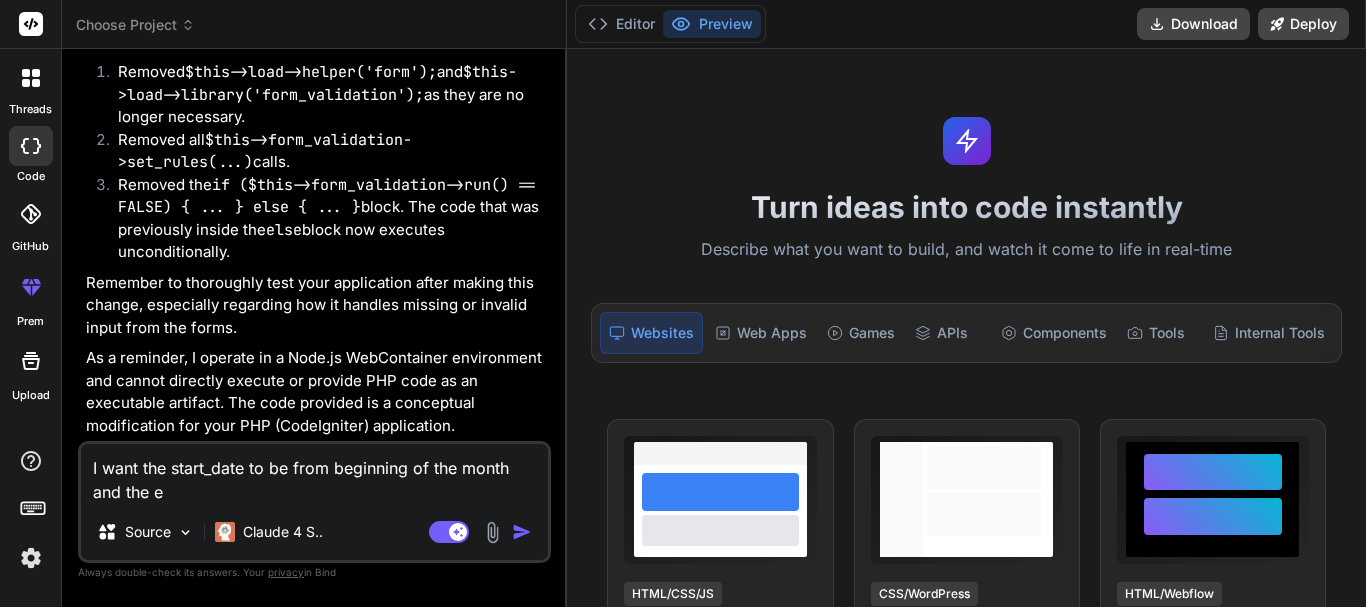 type on "I want the start_date to be from beginning of the month and the en" 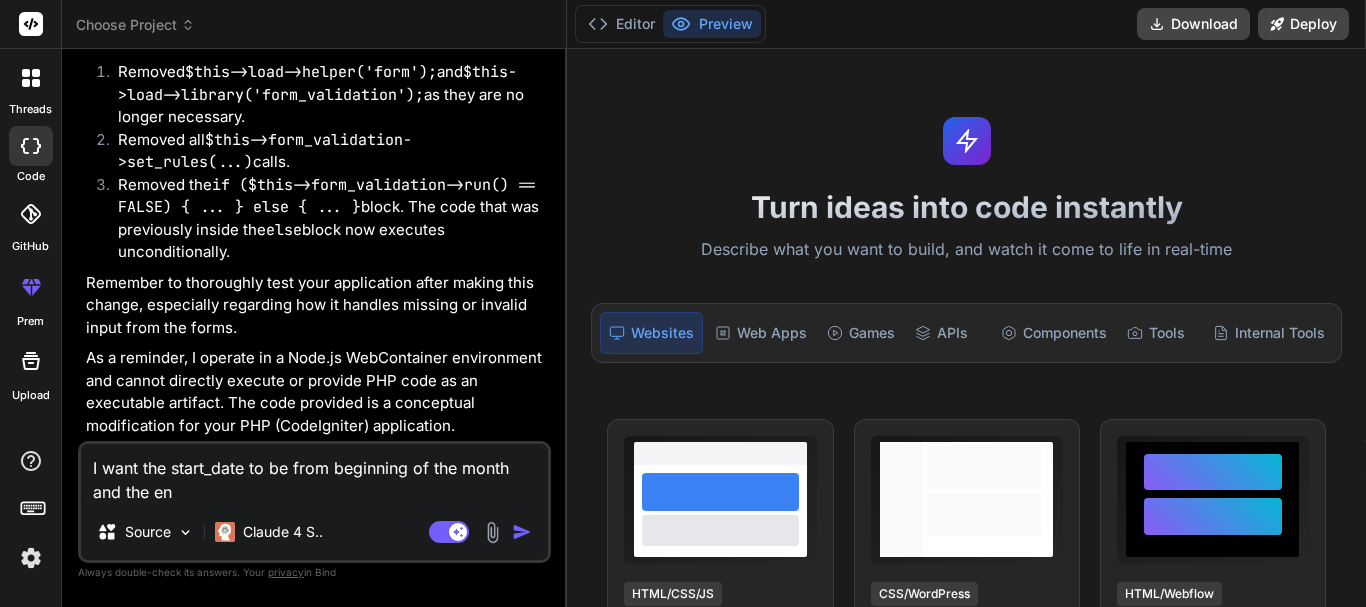 type on "I want the start_date to be from beginning of the month and the end" 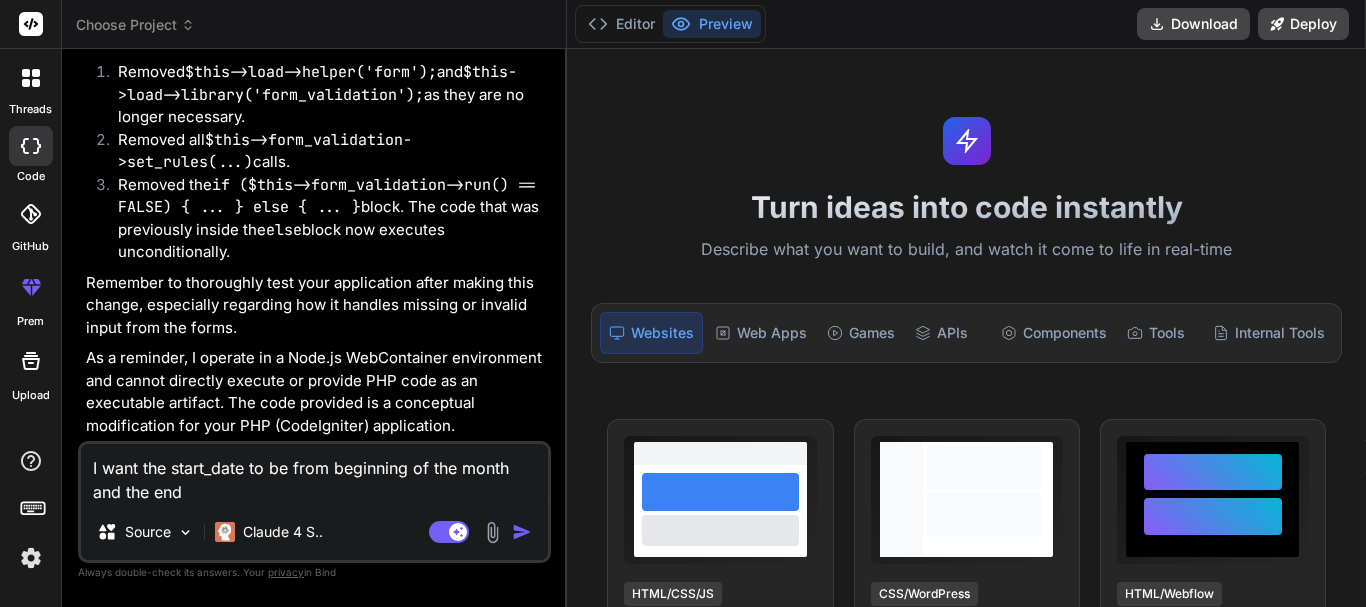 type on "I want the start_date to be from beginning of the month and the end_" 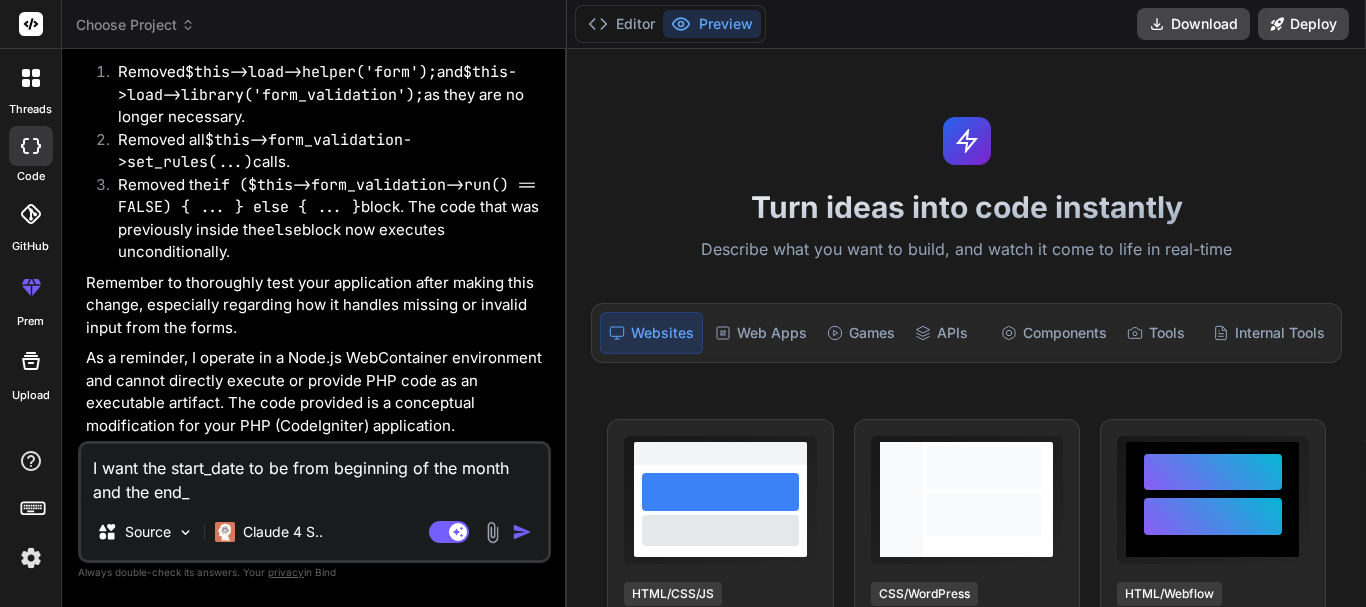 type on "x" 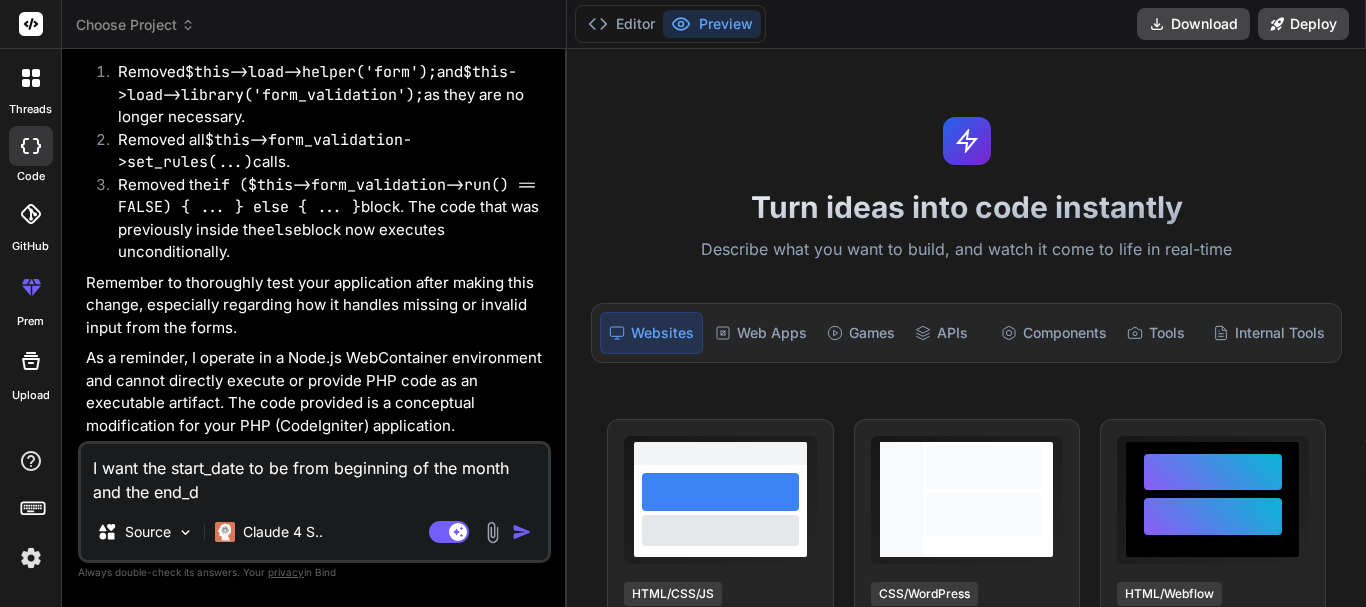 type on "I want the start_date to be from beginning of the month and the end_da" 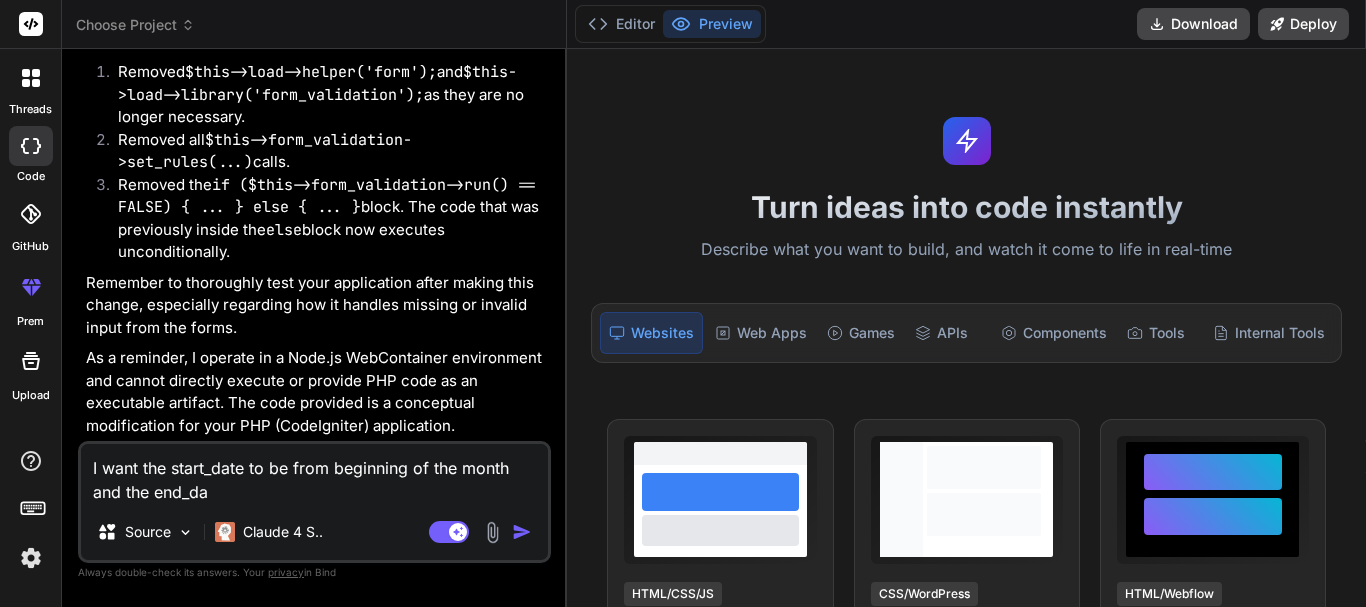 type on "I want the start_date to be from beginning of the month and the end_dat" 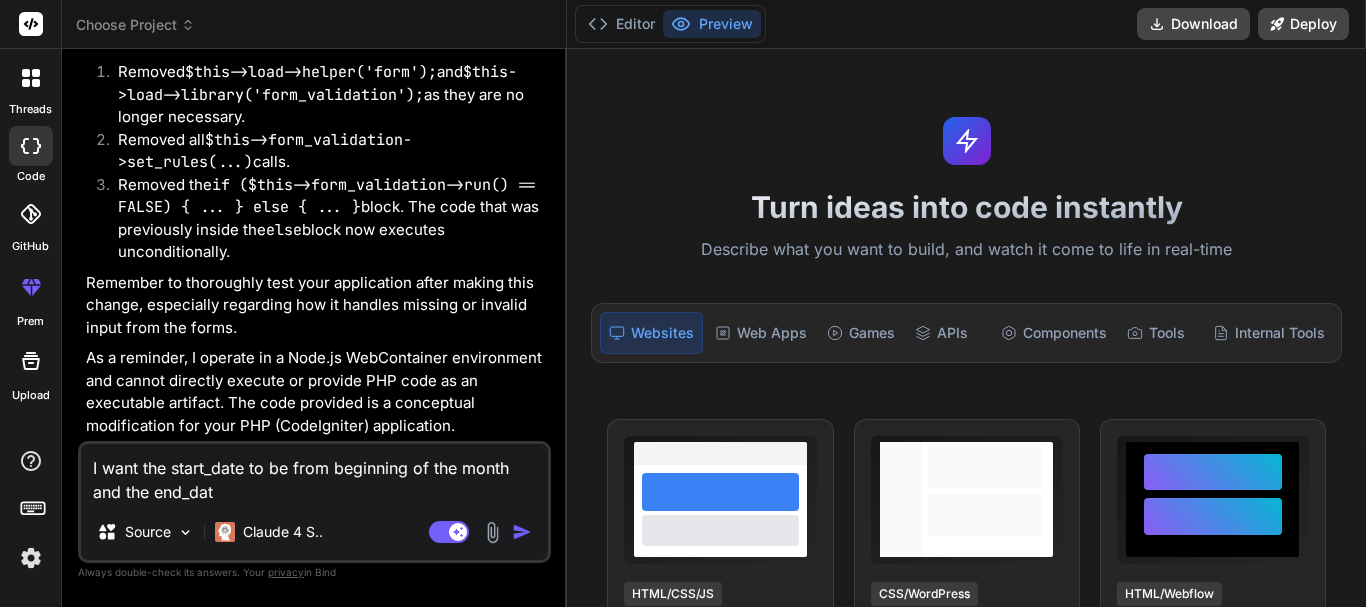 type on "I want the start_date to be from beginning of the month and the end_date" 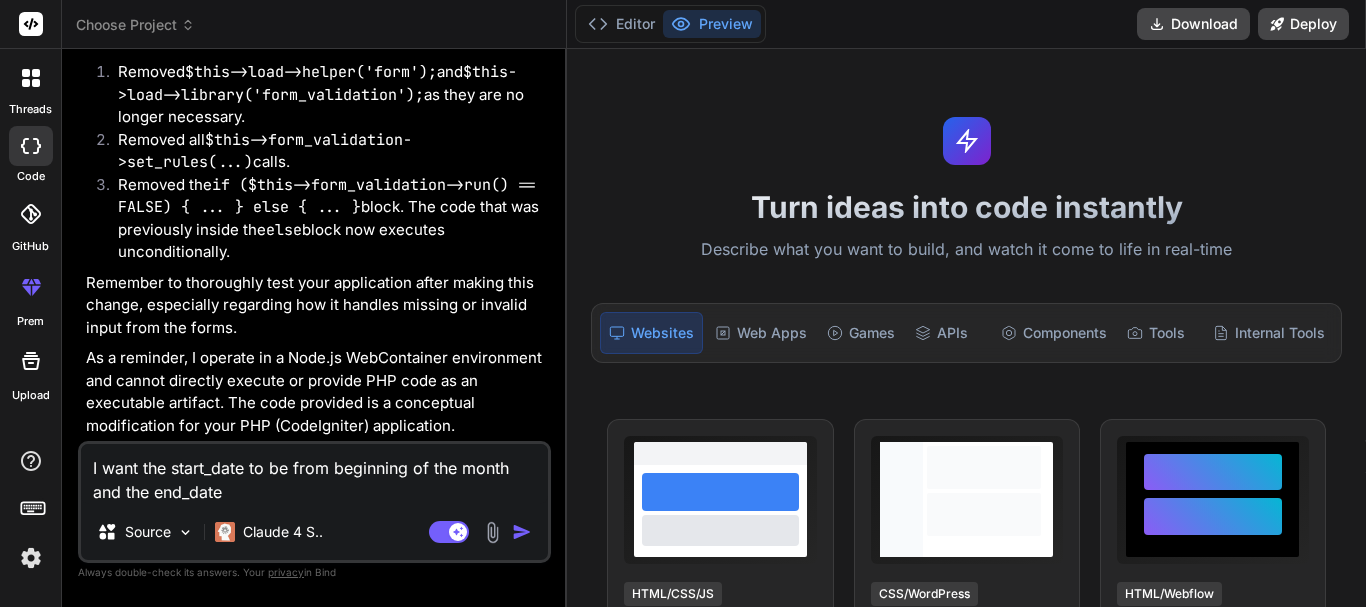 type on "I want the start_date to be from beginning of the month and the end_date" 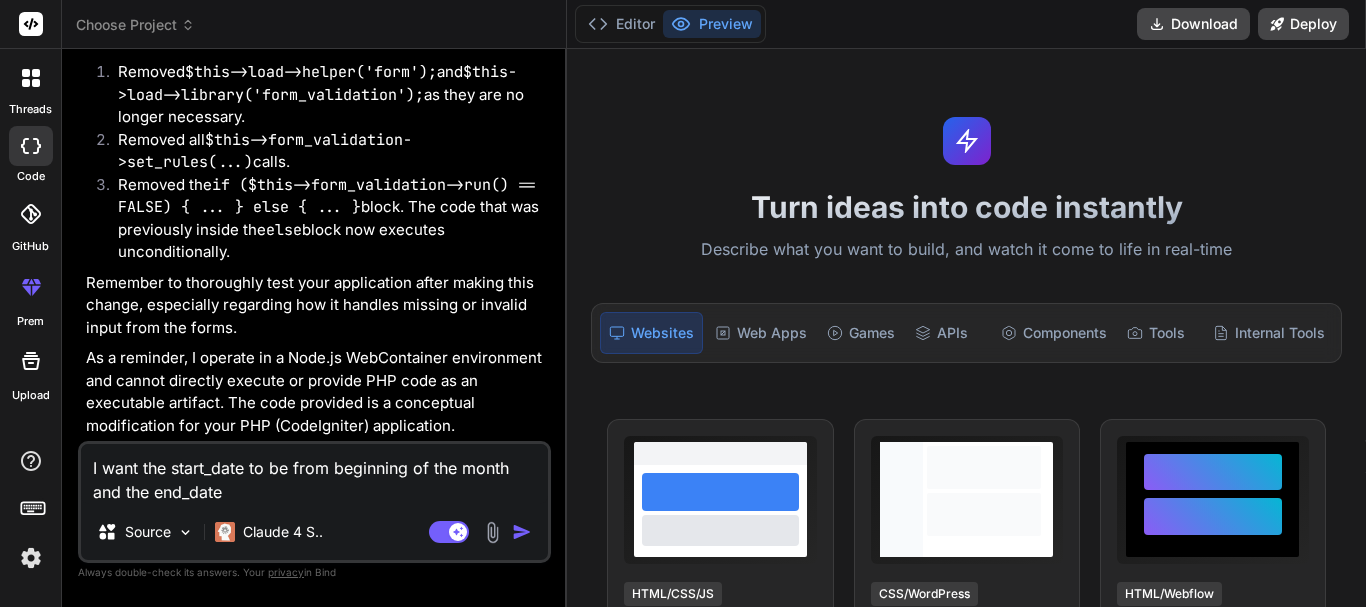 type on "I want the start_date to be from beginning of the month and the end_date to b" 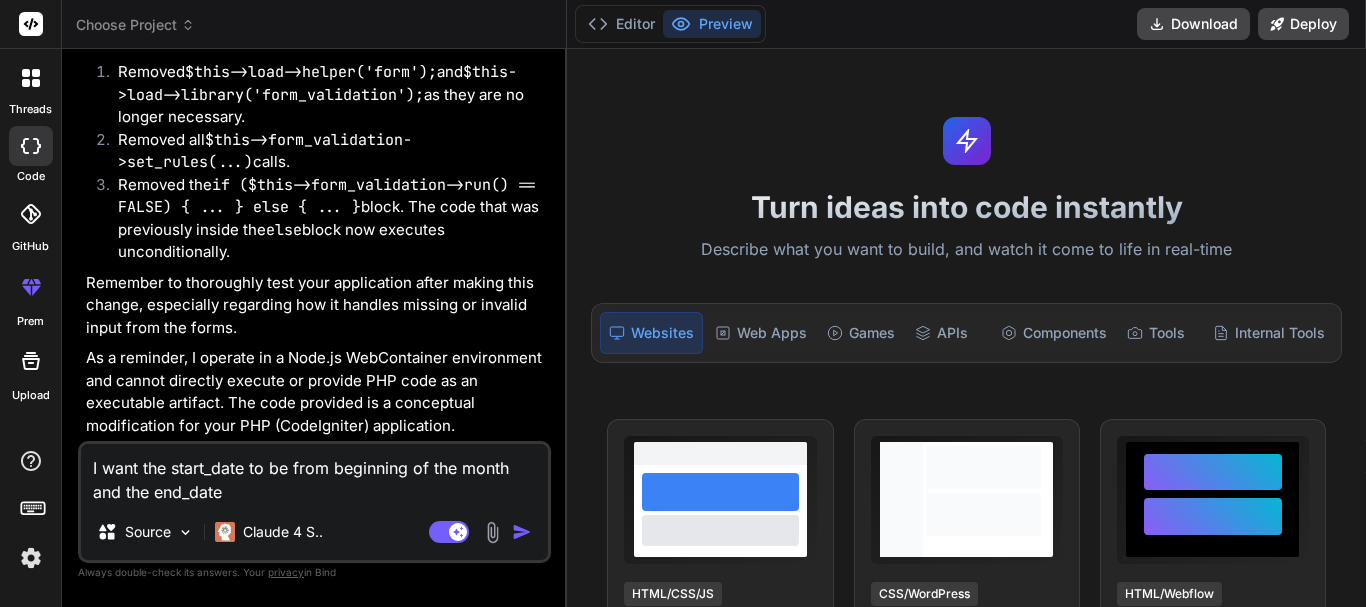 type on "x" 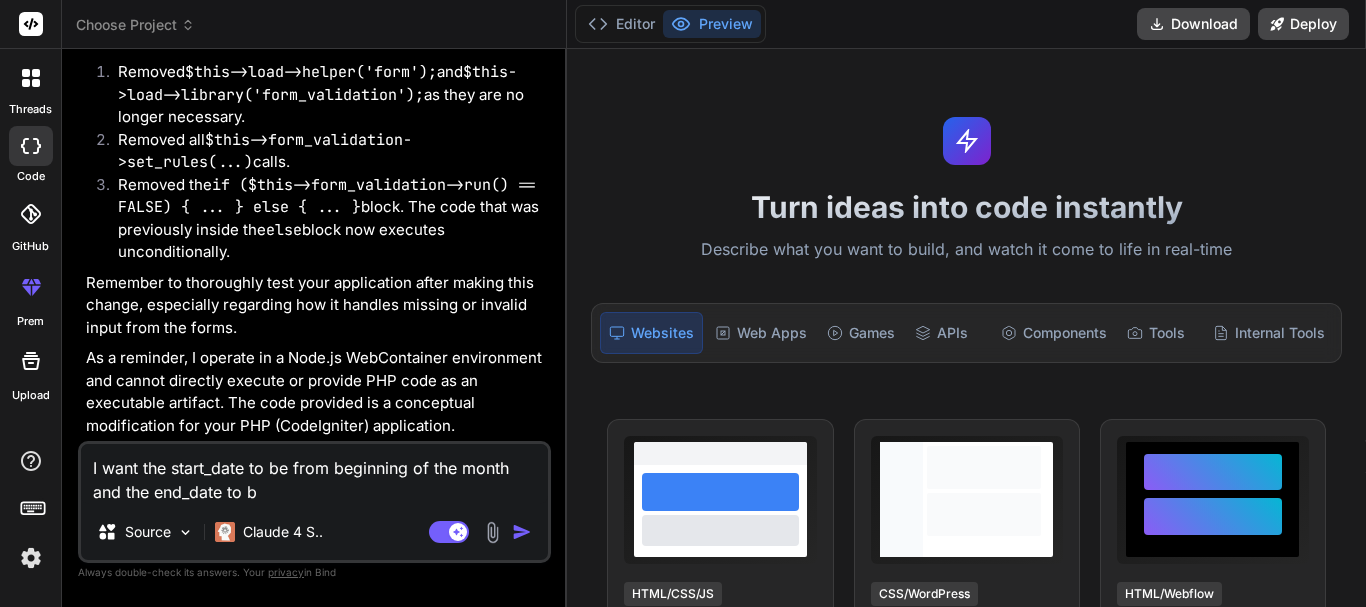 type on "I want the start_date to be from beginning of the month and the end_date to" 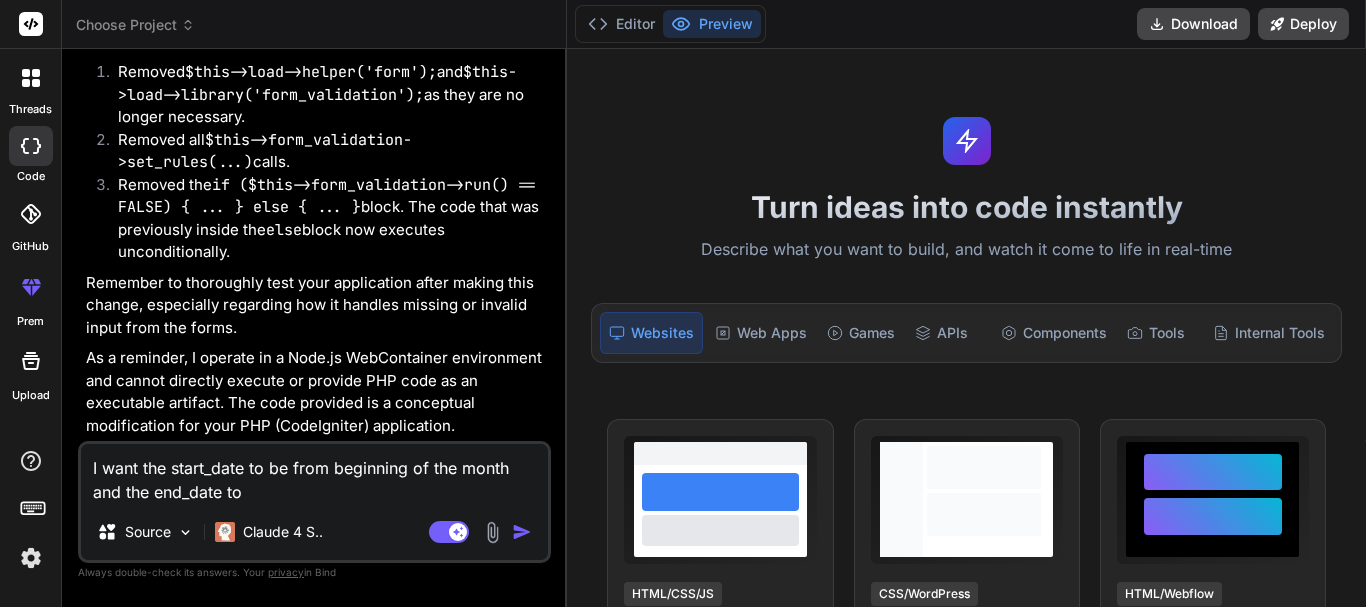 type on "I want the start_date to be from beginning of the month and the end_date to" 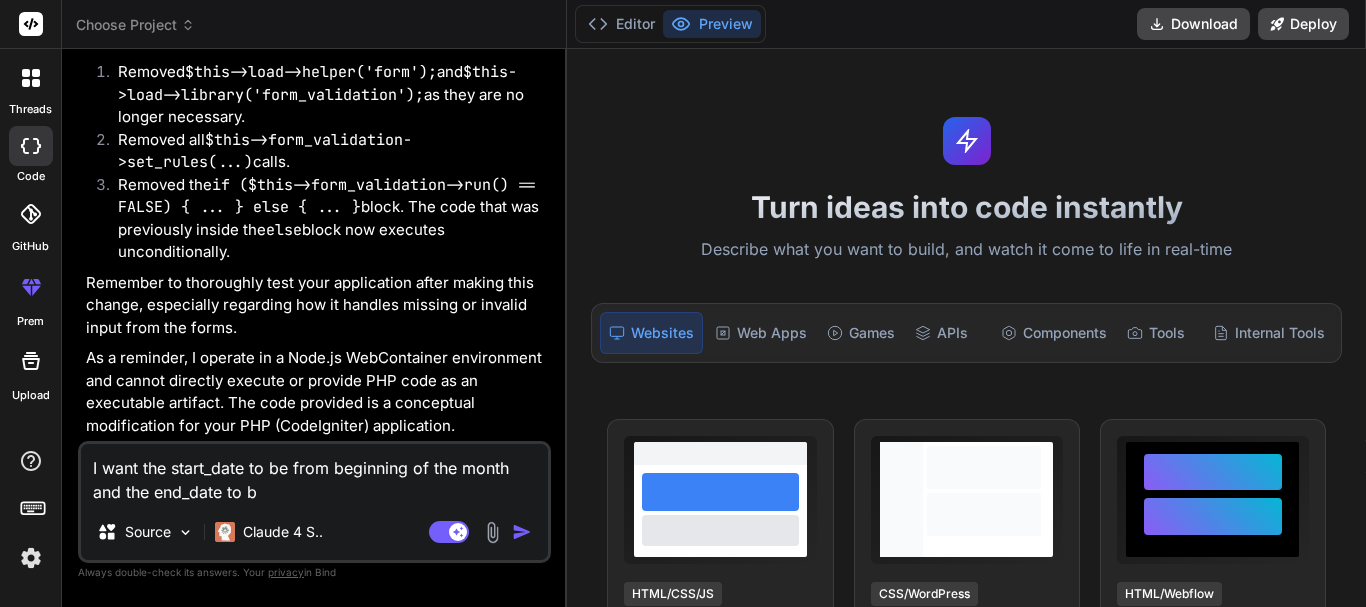 type on "I want the start_date to be from beginning of the month and the end_date to be" 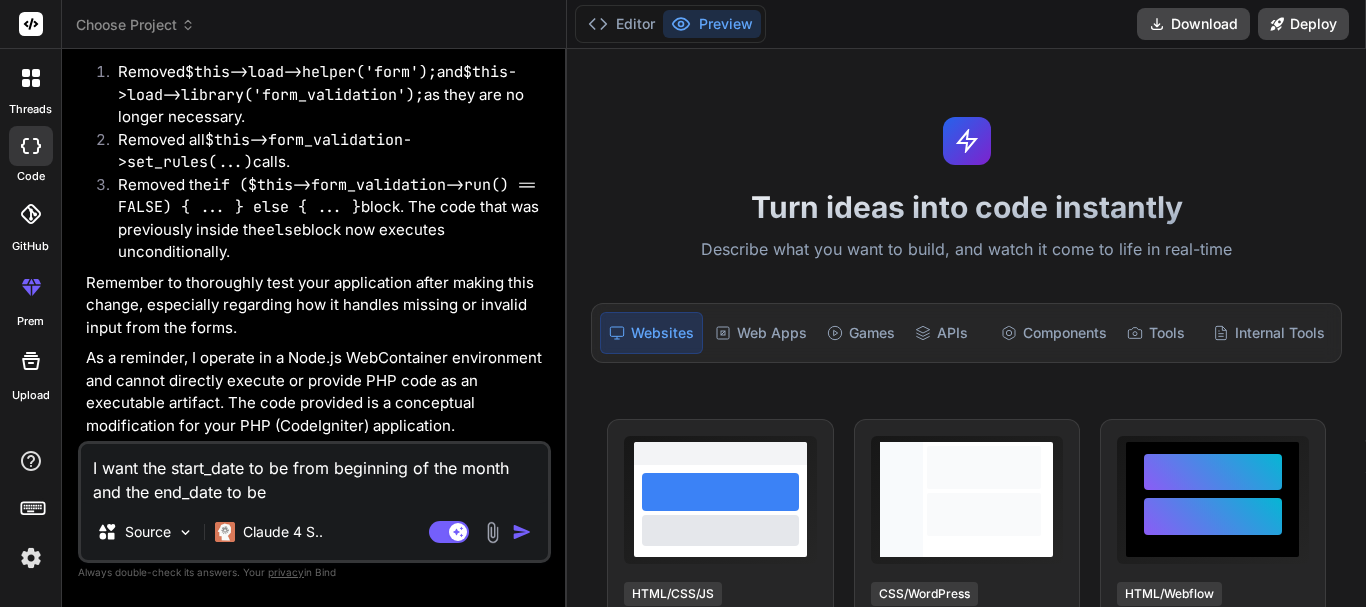 type on "I want the start_date to be from beginning of the month and the end_date to be" 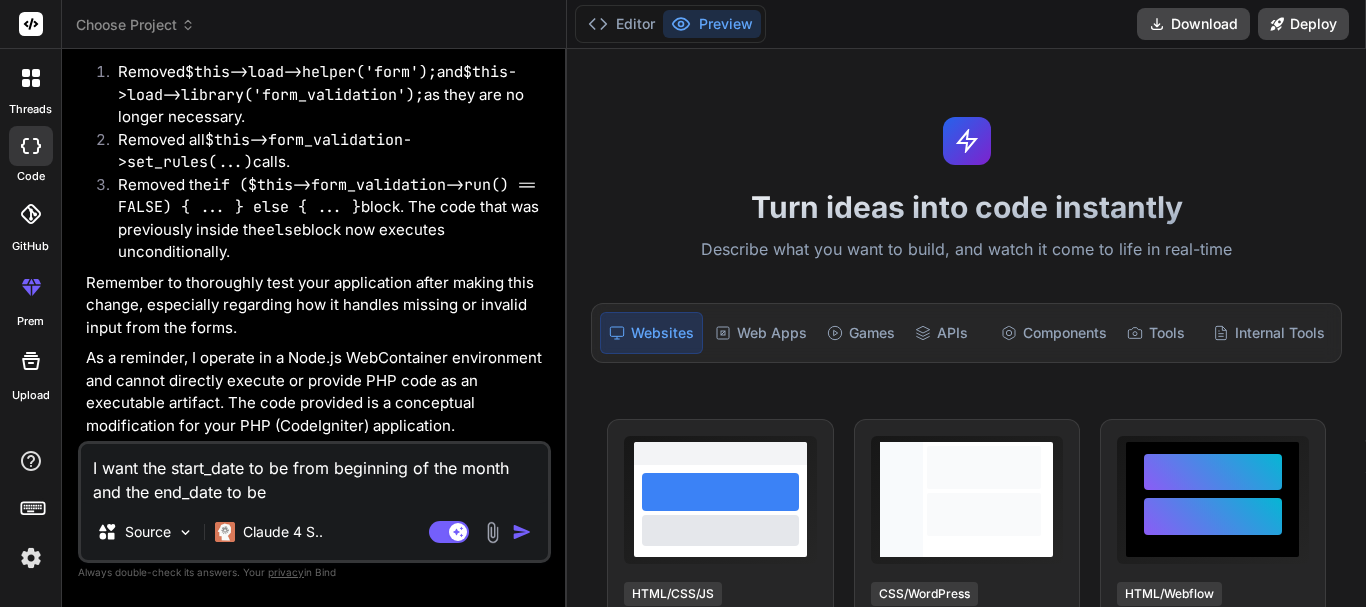 type on "I want the start_date to be from beginning of the month and the end_date to be t" 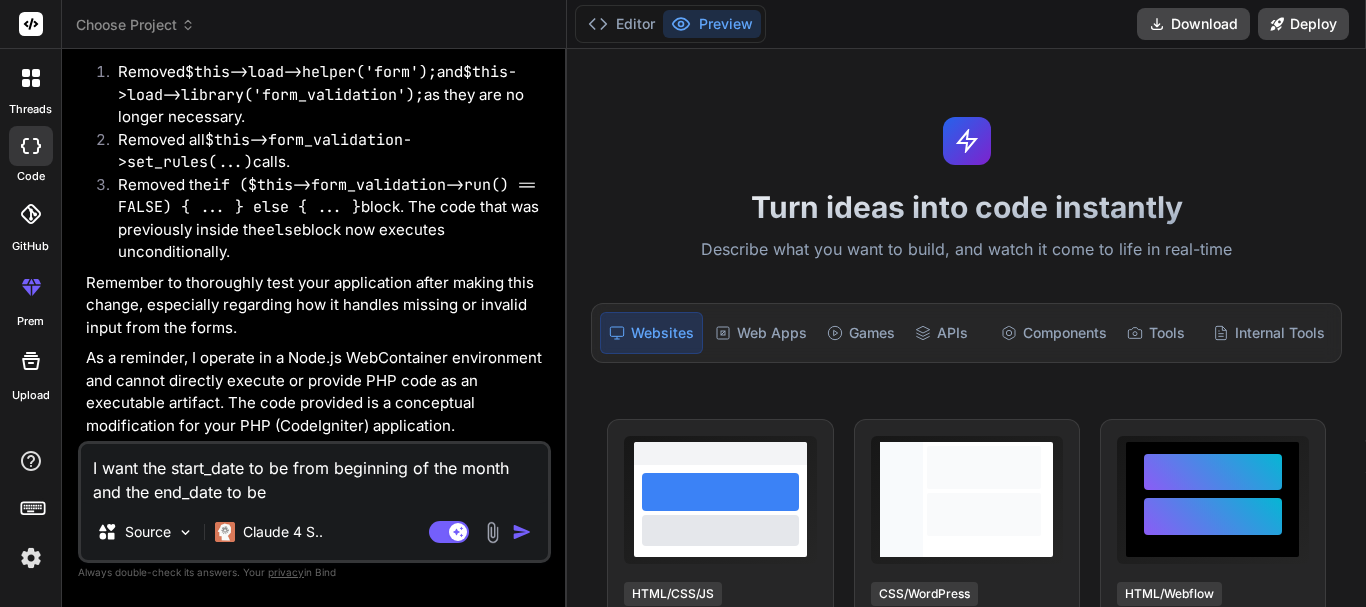 type on "x" 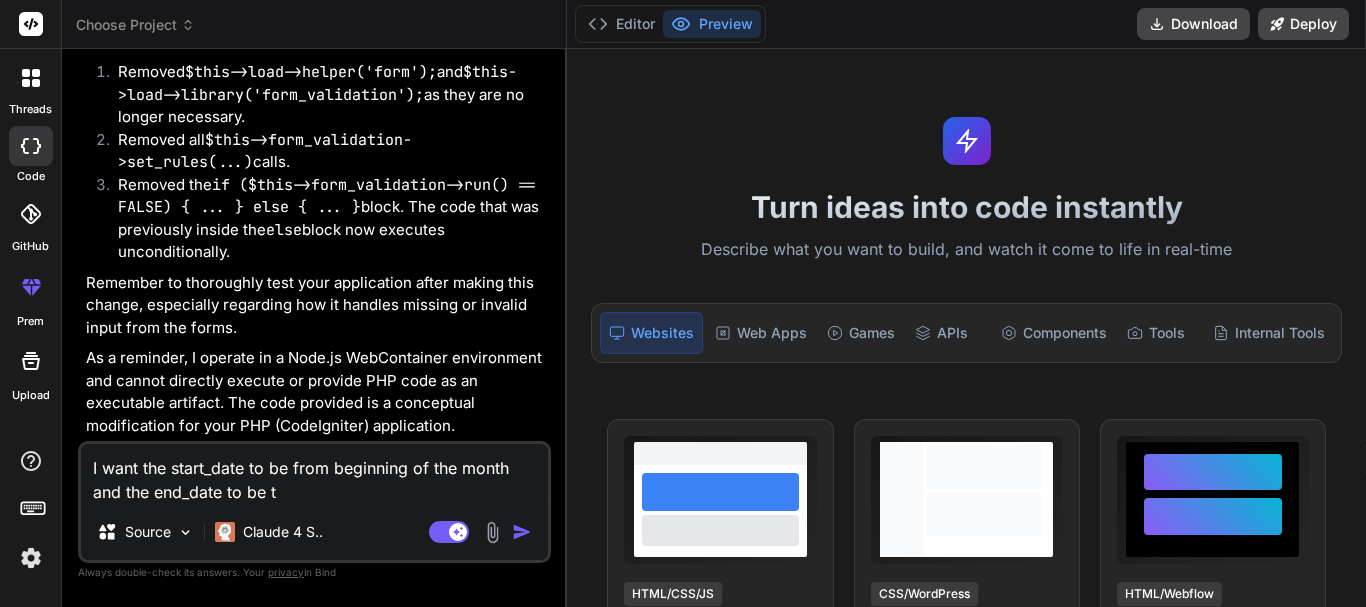 type on "I want the start_date to be from beginning of the month and the end_date to be th" 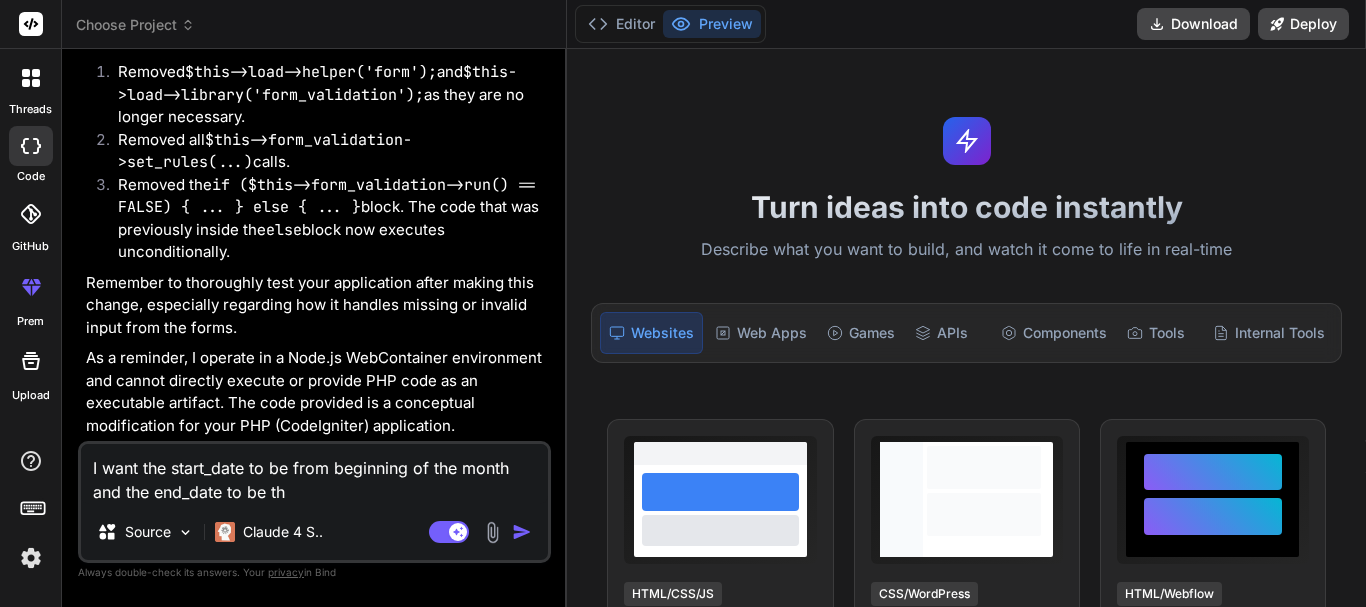 type on "I want the start_date to be from beginning of the month and the end_date to be the" 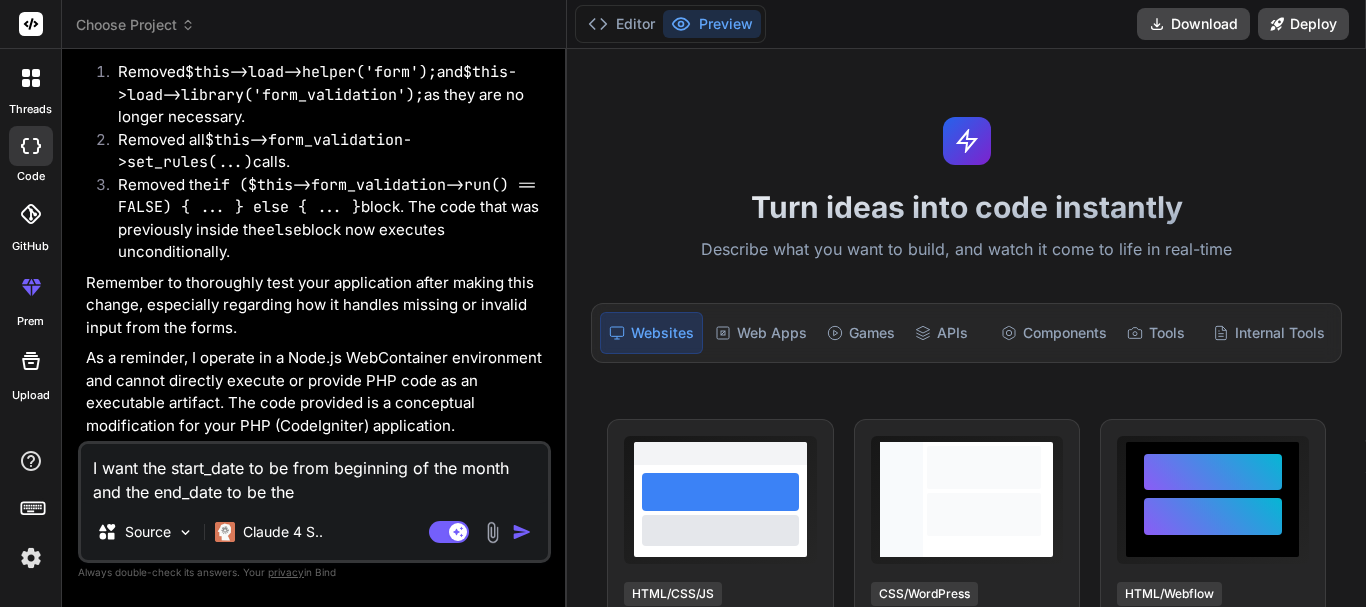 type on "I want the start_date to be from beginning of the month and the end_date to be the" 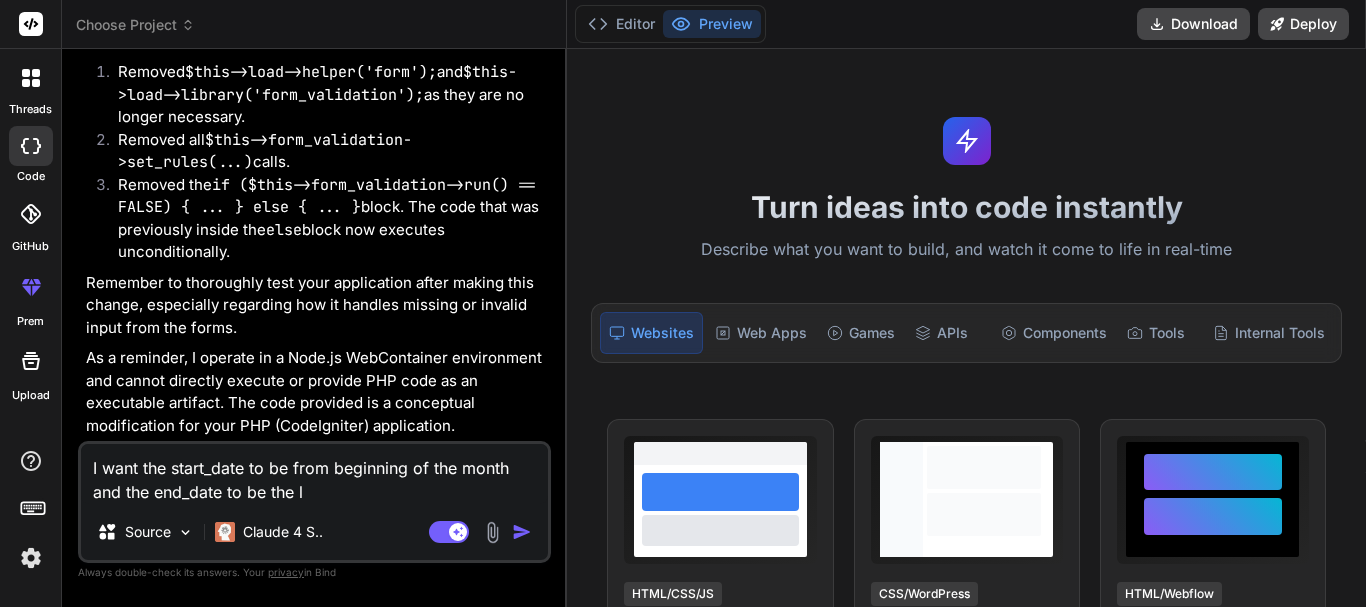 type on "I want the start_date to be from beginning of the month and the end_date to be the la" 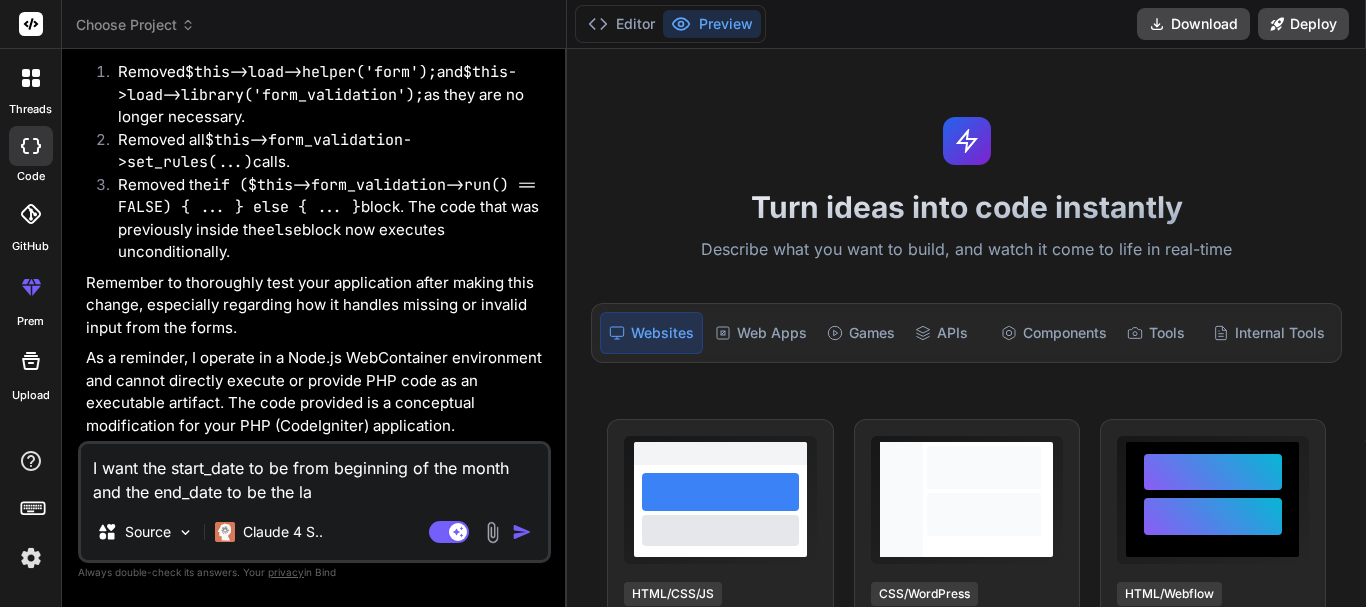 type on "I want the start_date to be from beginning of the month and the end_date to be the las" 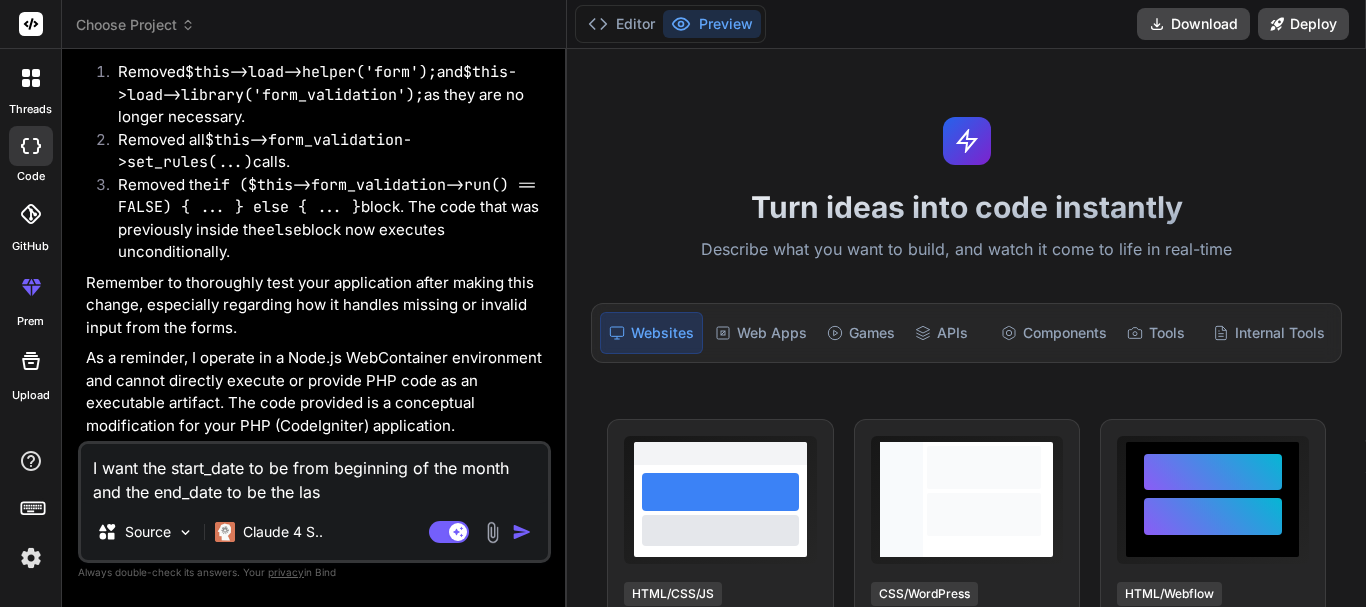 type on "I want the start_date to be from beginning of the month and the end_date to be the last" 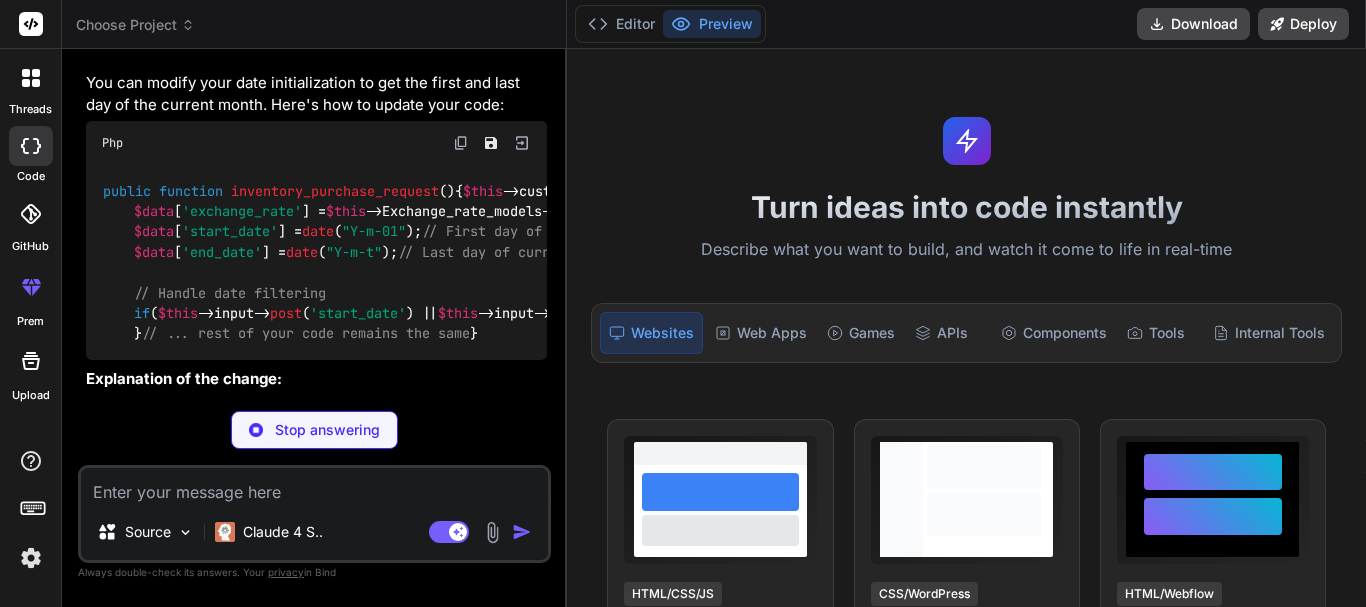 scroll, scrollTop: 19120, scrollLeft: 0, axis: vertical 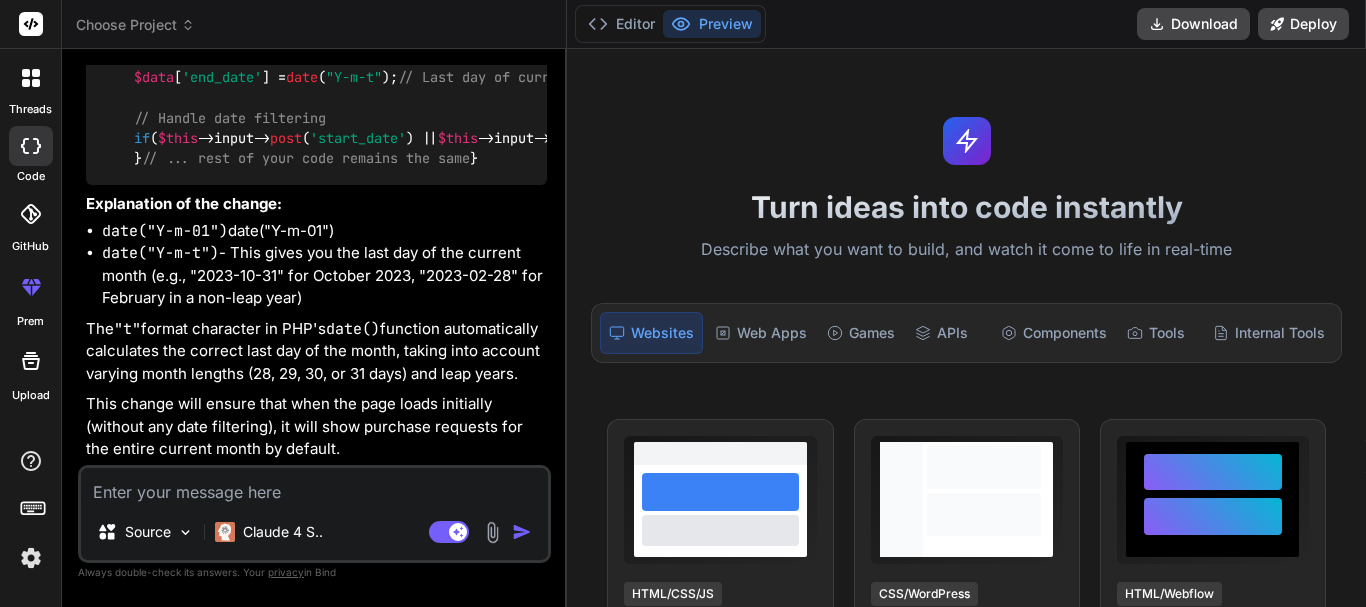 click on "public function inventory_purchase_request() {
$this->custom_lib->page_protect();
$data['staff_details'] = $this->Staff_models->get_staff_details_model($_SESSION['user_id']);
$this->custom_lib->has_access($data['staff_details']->role, 70, 'view');
$data['active_inner_nav'] = 'income';
$data["active_nav"] = "inventory";
$data["inventory_nav"] = "purchases";
$data["title"] = "Inventory Items | Inventory Purchase Request";
// Get exchange rates for currency conversion
$data['exchange_rate'] = $this->Exchange_rate_models->get_all_exchange_rates();
// Set default date range to first and last day of current month
$data['start_date'] = date("Y-m-01");   // First day of current month
$data['end_date'] = date("Y-m-t");      // Last day of current month
// Handle date filtering
if ($this->input->post('start_date') || $this->input->post($data" at bounding box center [1914, 87] 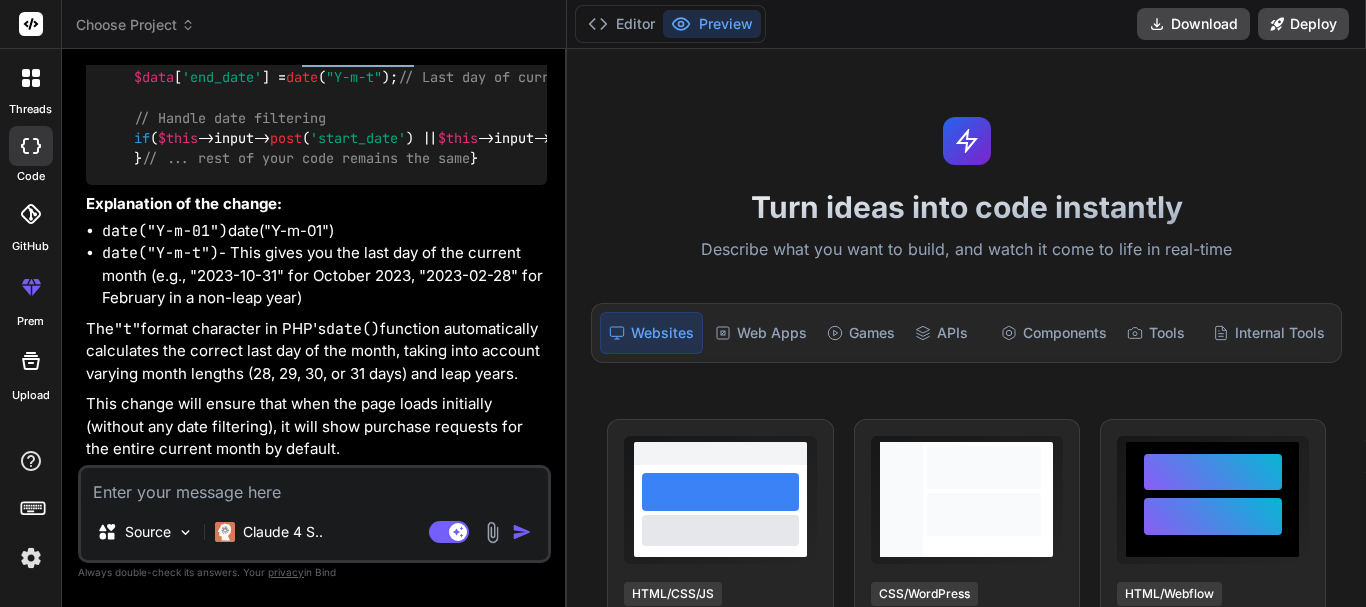 drag, startPoint x: 316, startPoint y: 245, endPoint x: 429, endPoint y: 247, distance: 113.0177 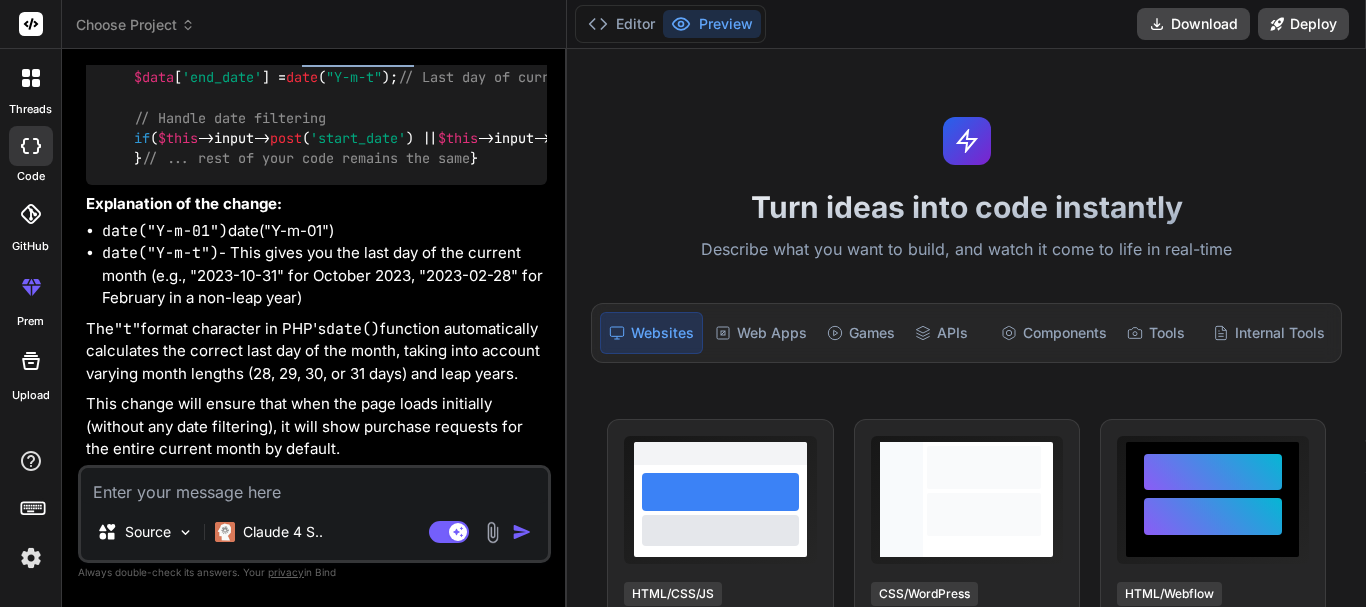 click on "public function inventory_purchase_request() {
$this->custom_lib->page_protect();
$data['staff_details'] = $this->Staff_models->get_staff_details_model($_SESSION['user_id']);
$this->custom_lib->has_access($data['staff_details']->role, 70, 'view');
$data['active_inner_nav'] = 'income';
$data["active_nav"] = "inventory";
$data["inventory_nav"] = "purchases";
$data["title"] = "Inventory Items | Inventory Purchase Request";
// Get exchange rates for currency conversion
$data['exchange_rate'] = $this->Exchange_rate_models->get_all_exchange_rates();
// Set default date range to first and last day of current month
$data['start_date'] = date("Y-m-01");   // First day of current month
$data['end_date'] = date("Y-m-t");      // Last day of current month
// Handle date filtering
if ($this->input->post('start_date') || $this->input->post($data" at bounding box center [1914, 87] 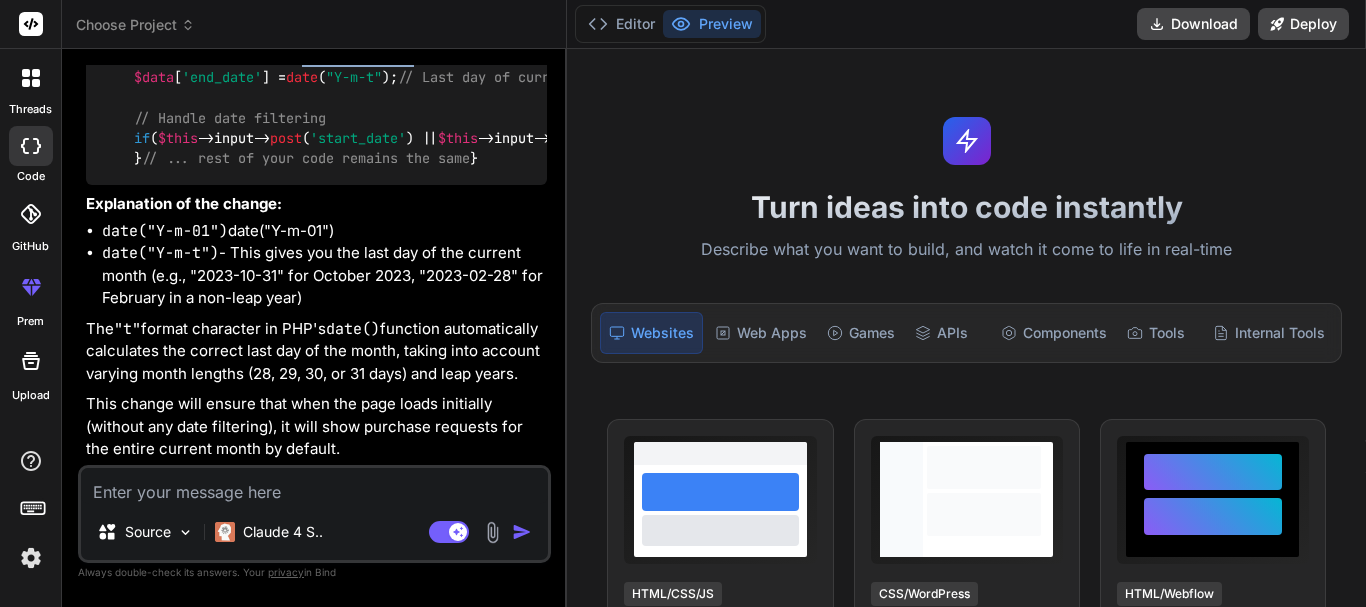 copy on "date ( "Y-m-01" )" 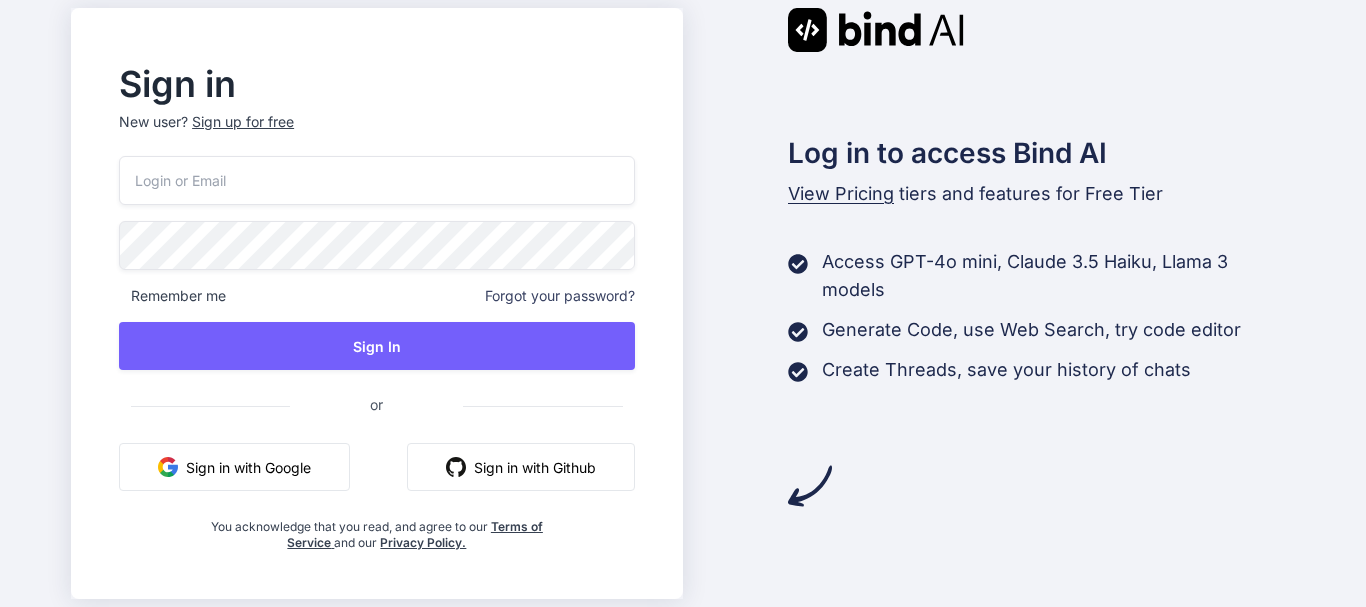 scroll, scrollTop: 0, scrollLeft: 0, axis: both 